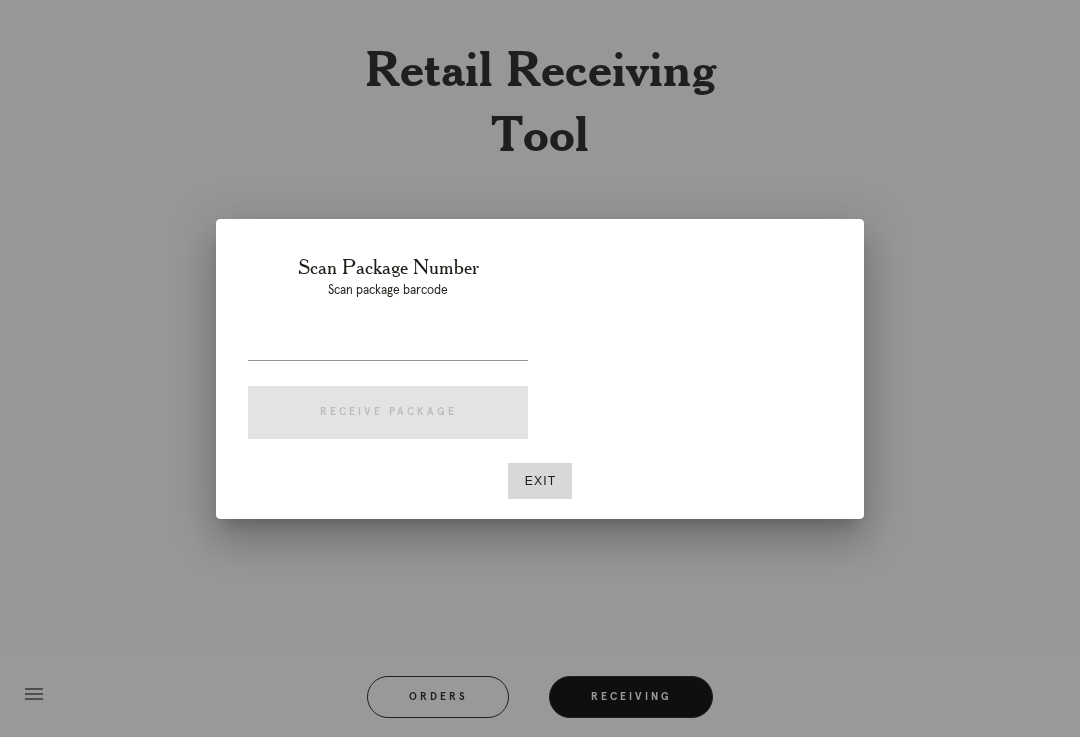 scroll, scrollTop: 34, scrollLeft: 0, axis: vertical 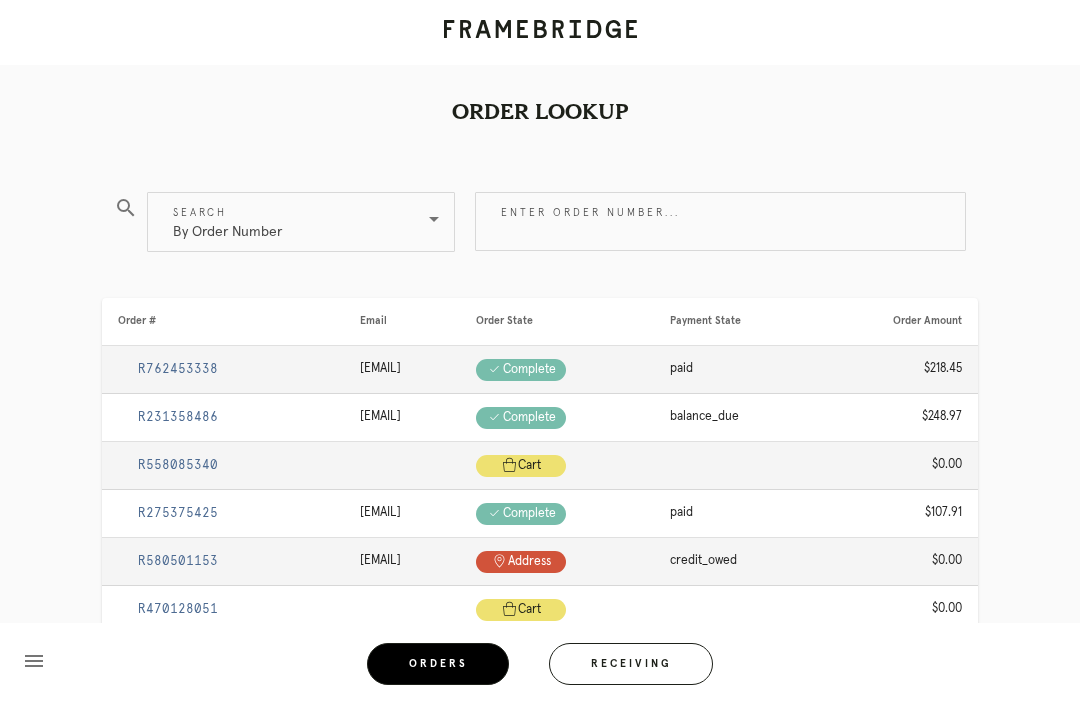click on "By Order Number" at bounding box center (287, 222) 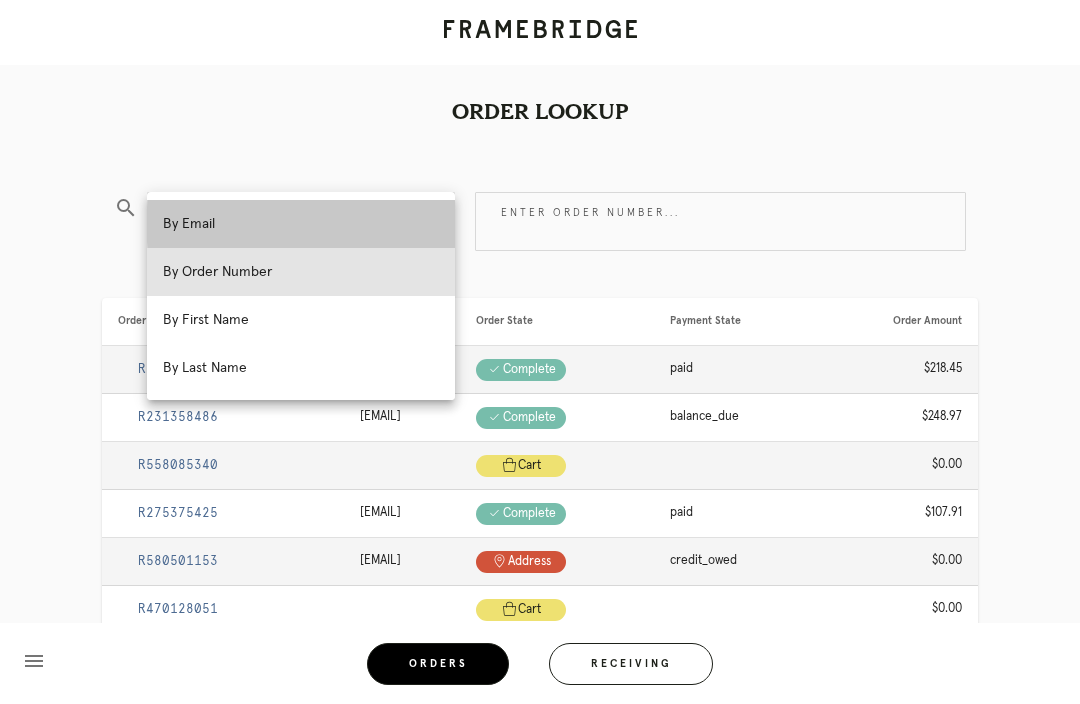 click on "By Email" at bounding box center [301, 224] 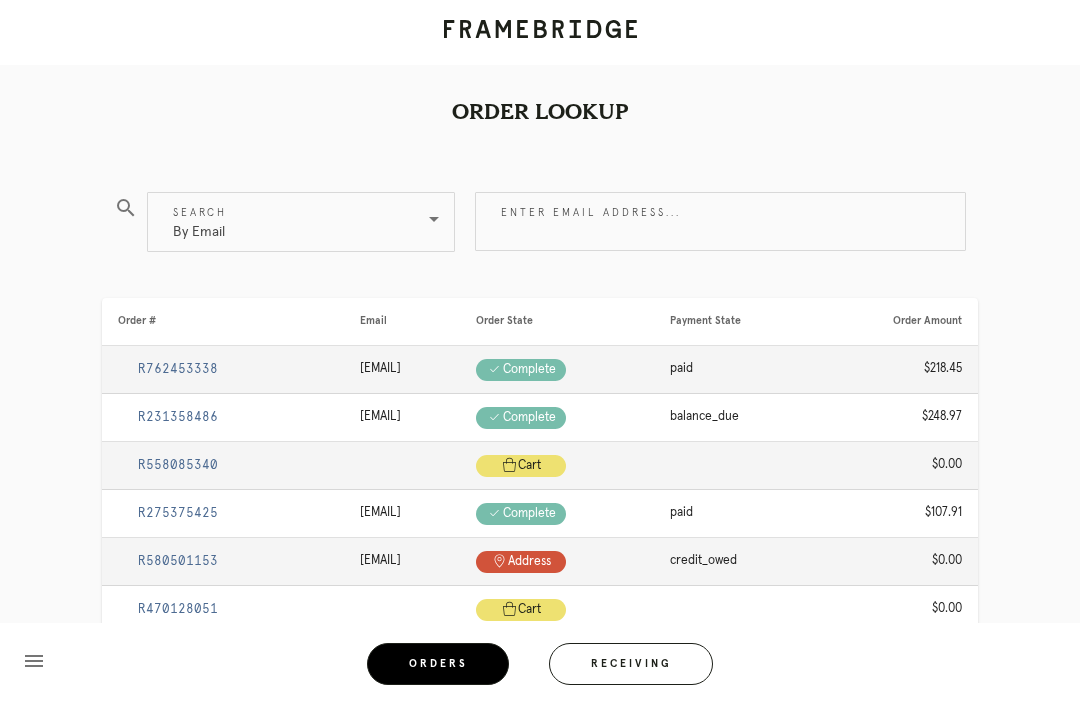 click on "Enter email address..." at bounding box center (720, 221) 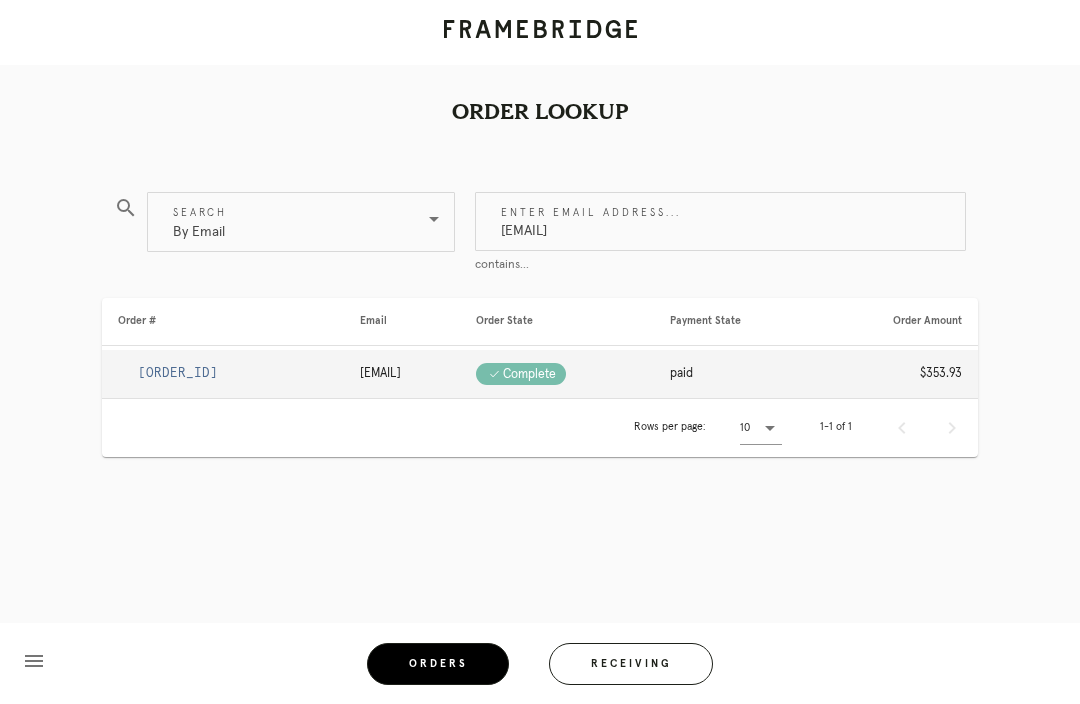 type on "Rowi.belair@gmail.com" 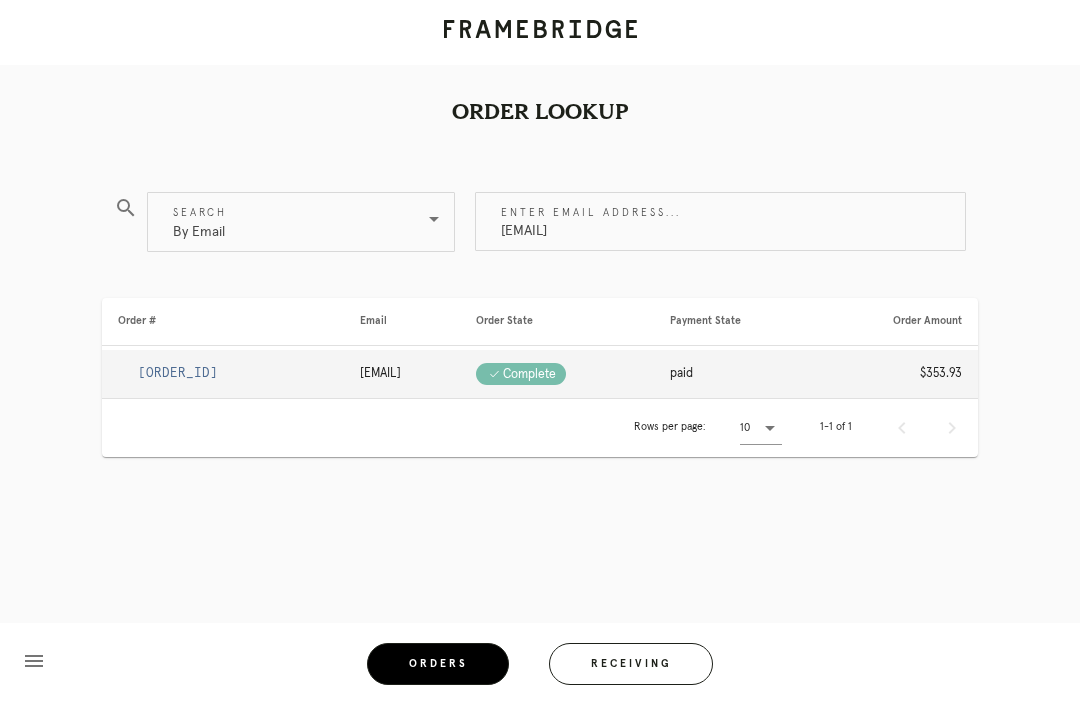 click on "R152769091" at bounding box center [178, 373] 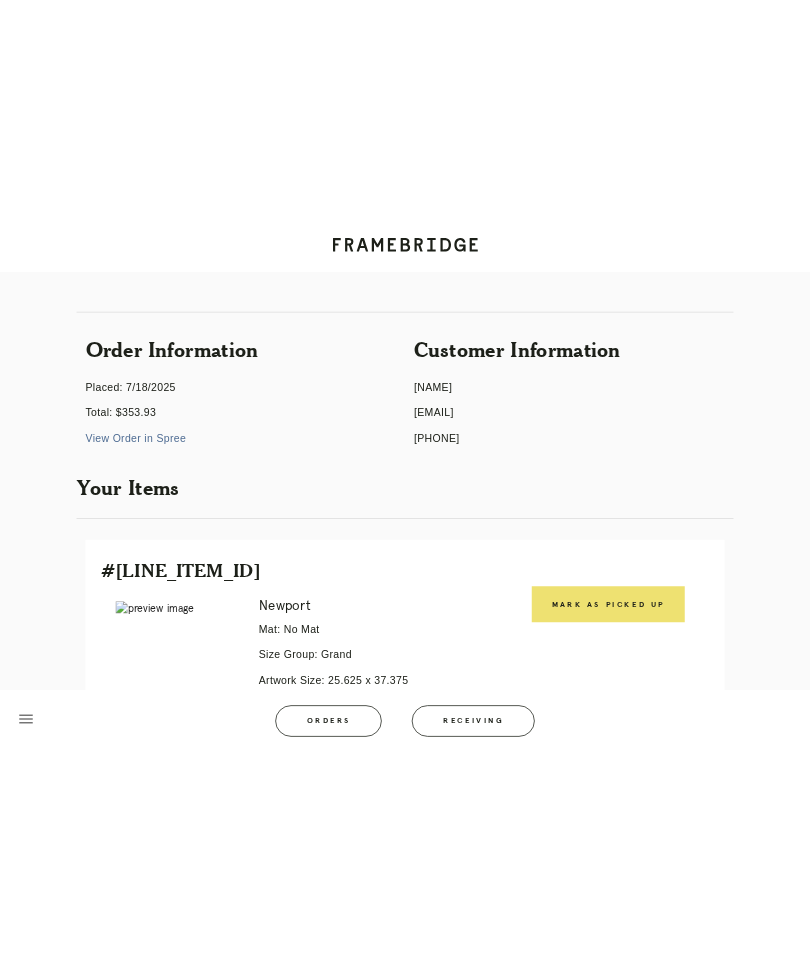 scroll, scrollTop: 0, scrollLeft: 0, axis: both 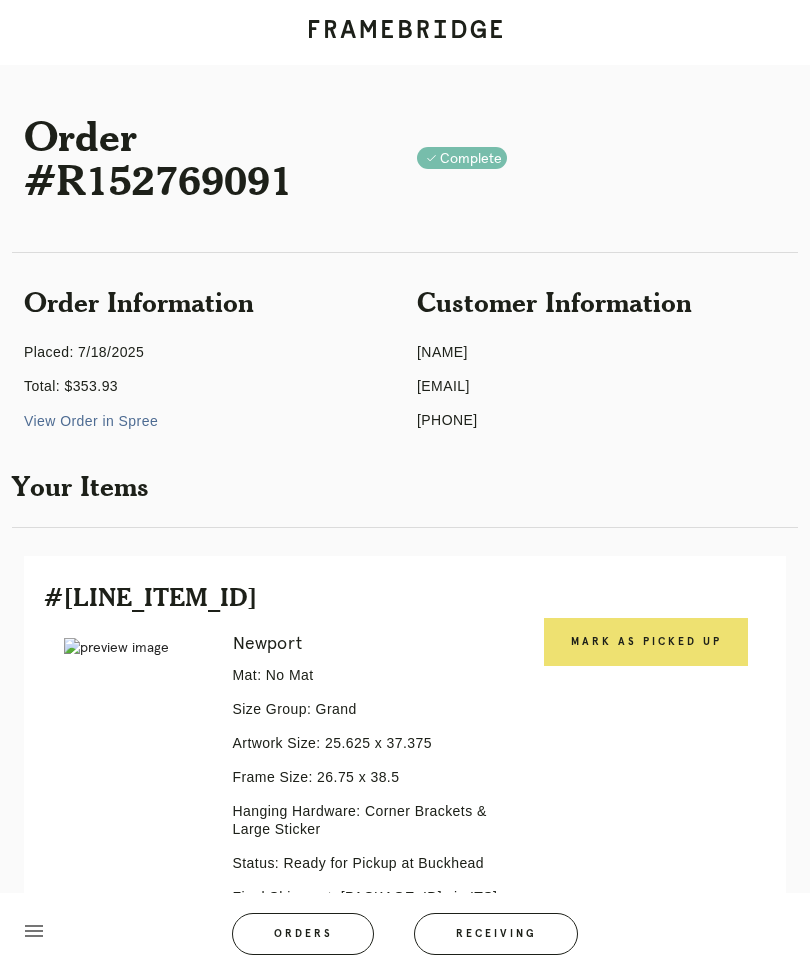 click on "Mark as Picked Up" at bounding box center (646, 642) 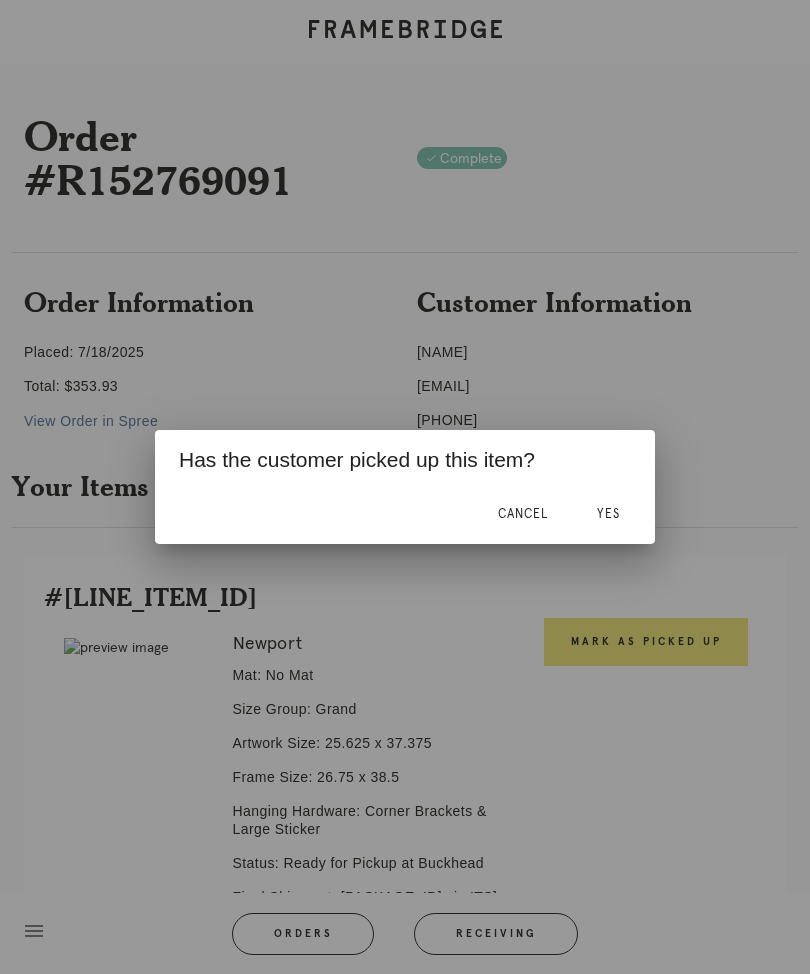 click on "Yes" at bounding box center [608, 514] 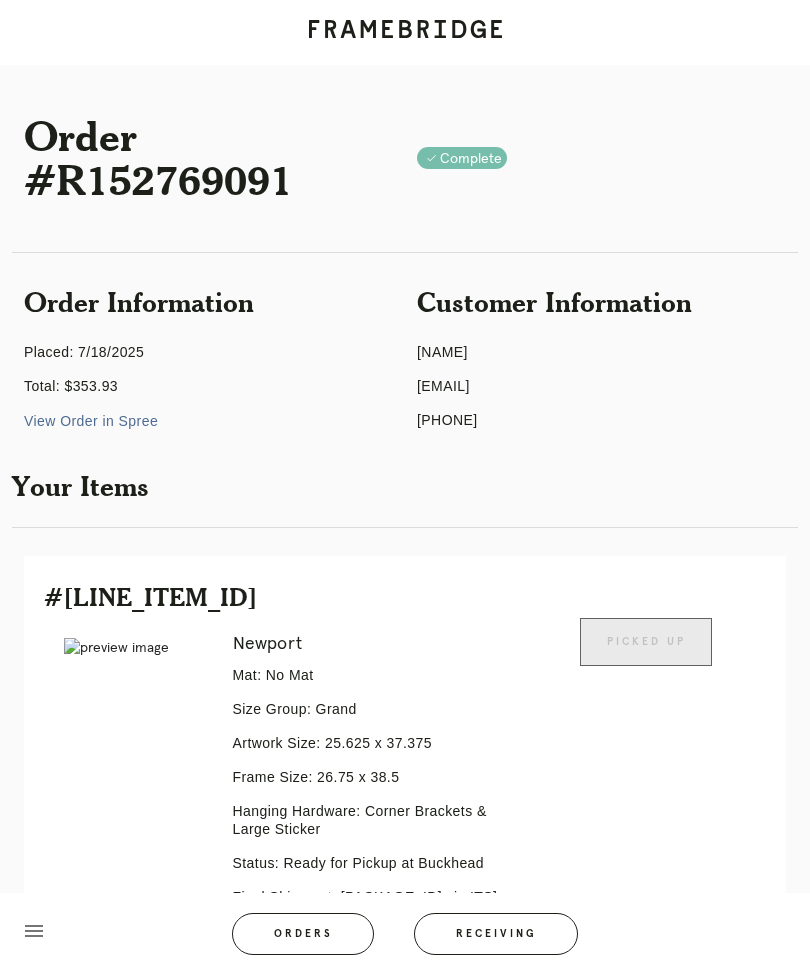 click on "Receiving" at bounding box center (496, 934) 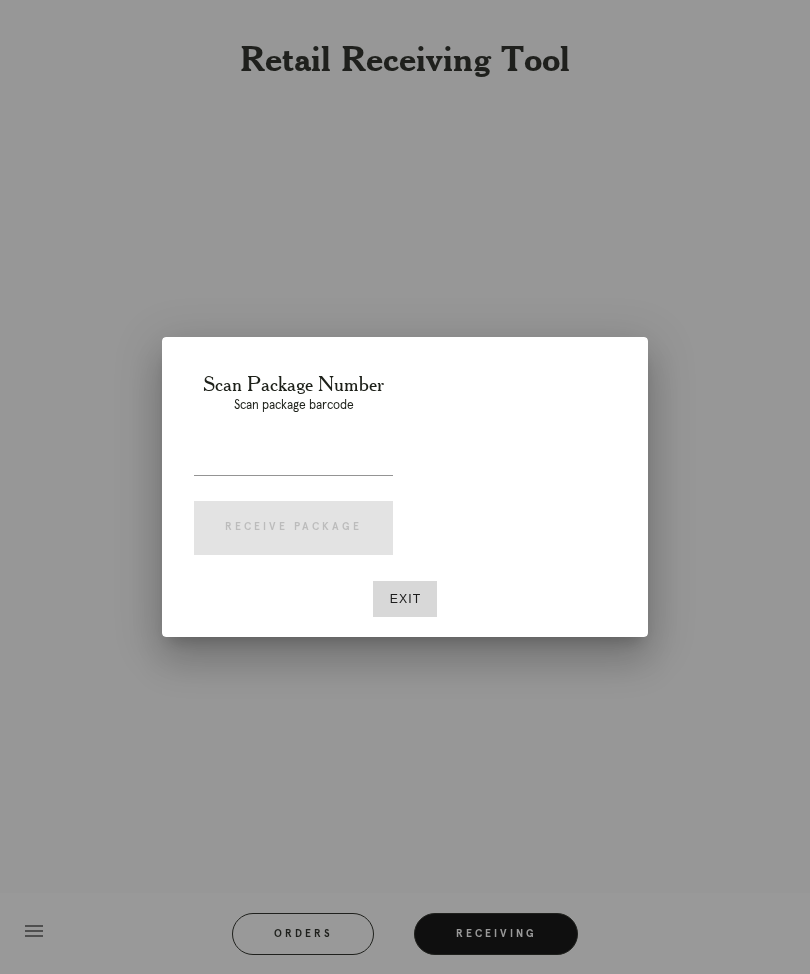 scroll, scrollTop: 66, scrollLeft: 0, axis: vertical 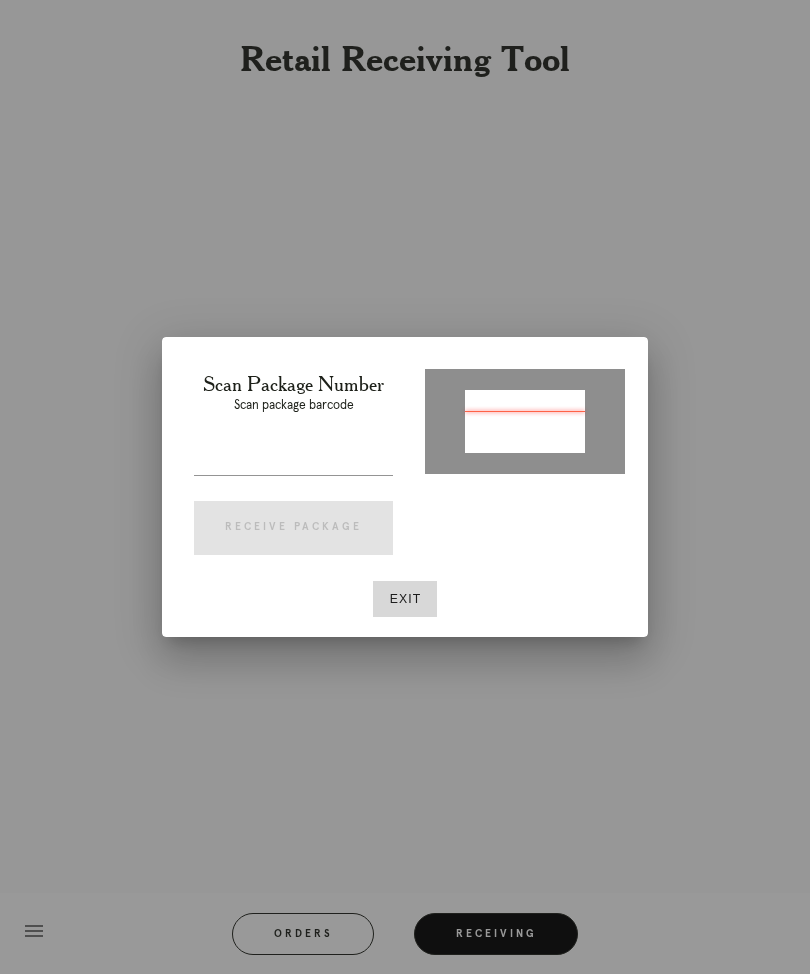 click at bounding box center (405, 487) 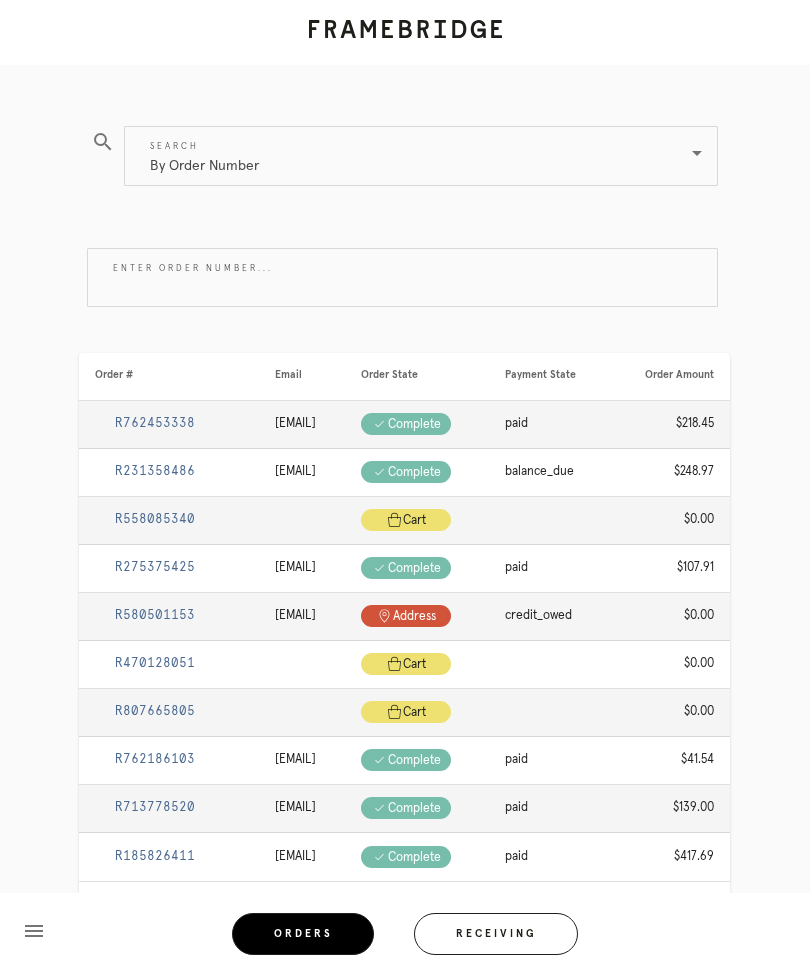 click on "Enter order number..." at bounding box center [402, 277] 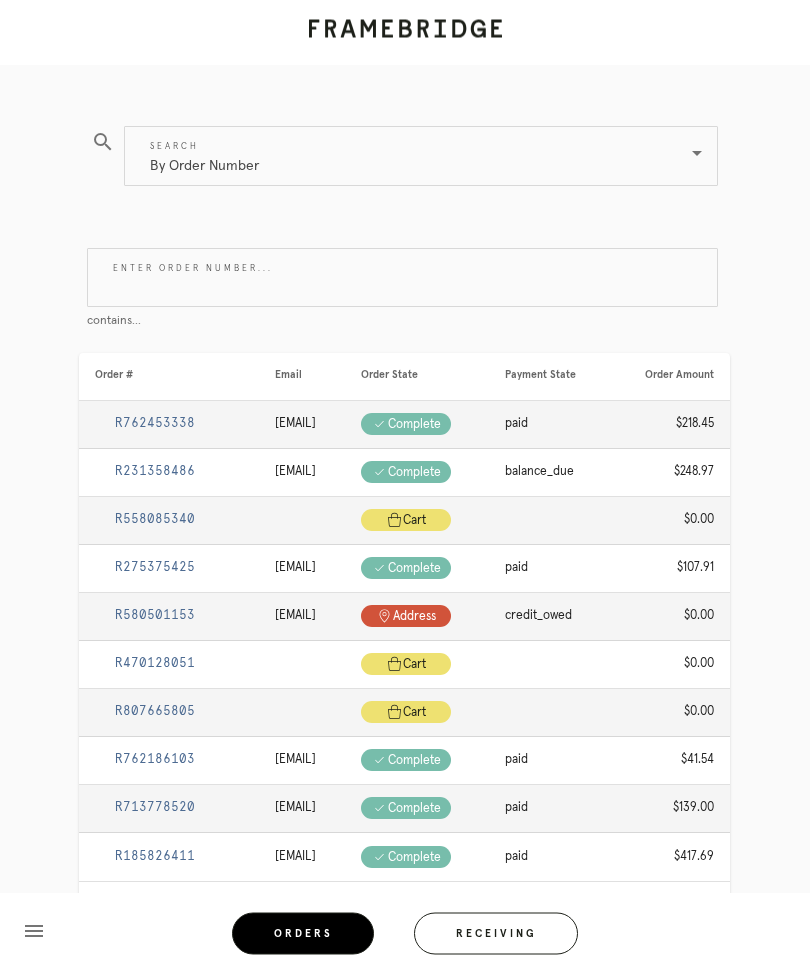 type on "M" 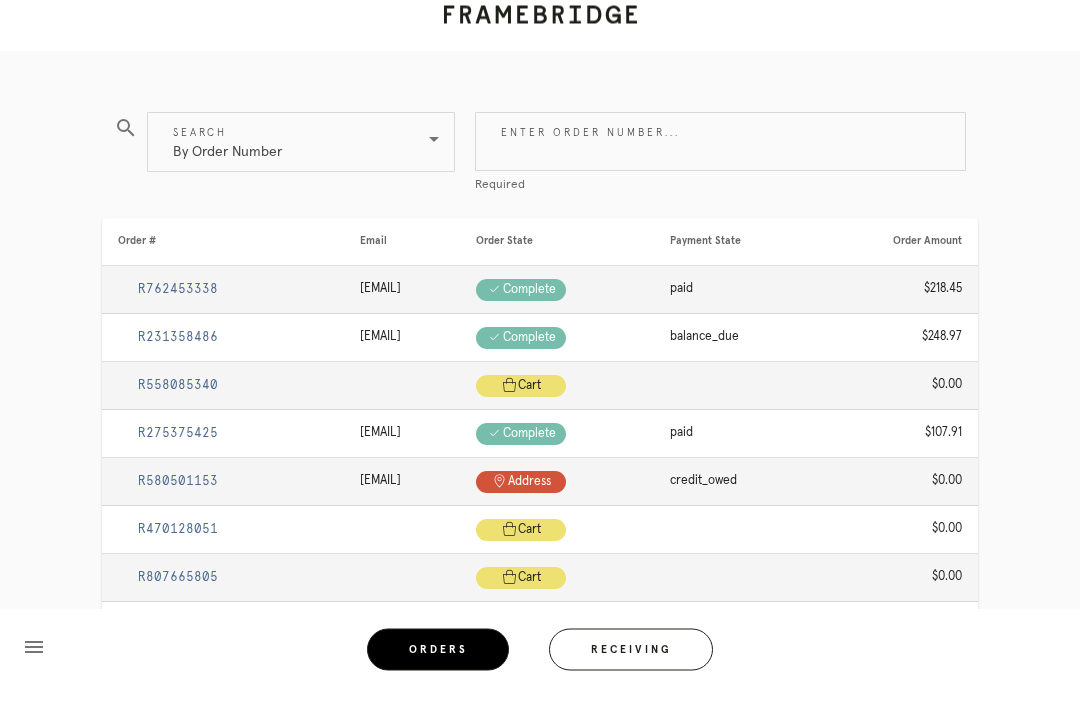 click on "By Order Number" at bounding box center [287, 157] 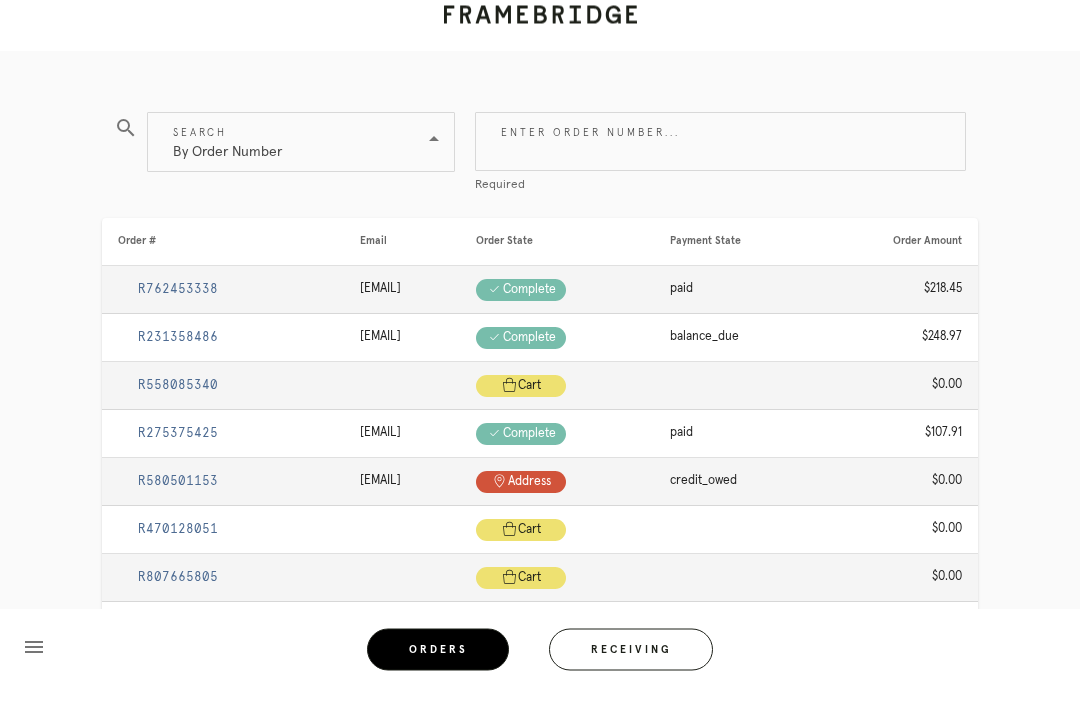 scroll, scrollTop: 80, scrollLeft: 0, axis: vertical 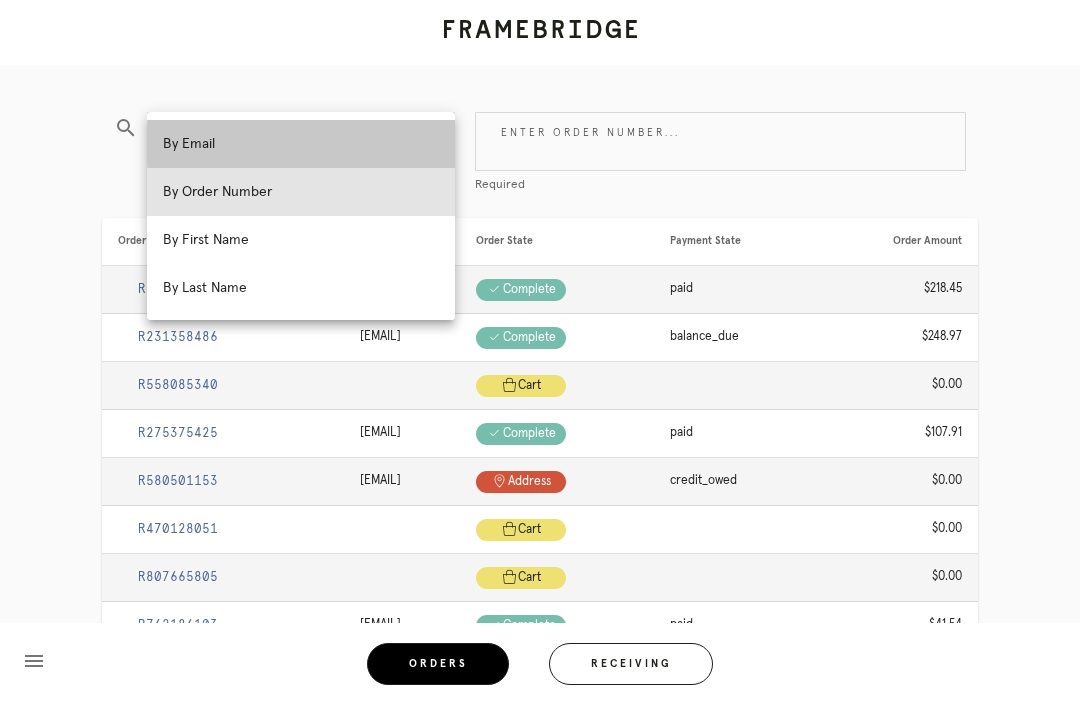 click on "By Email" at bounding box center (301, 144) 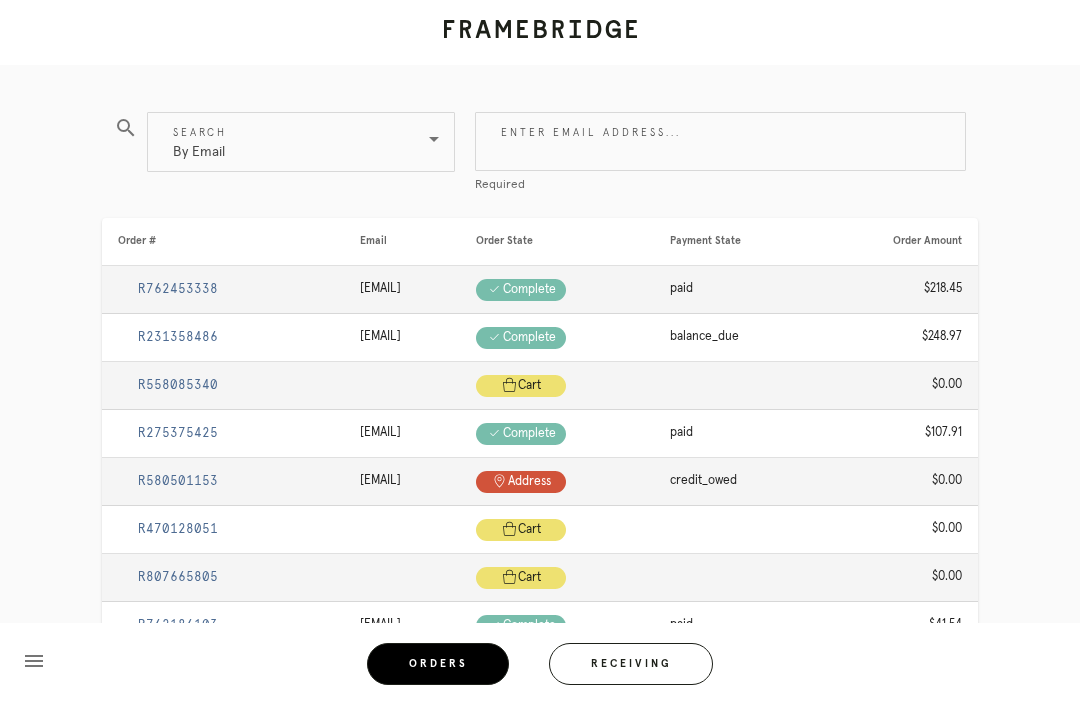 click on "Enter email address..." at bounding box center [720, 141] 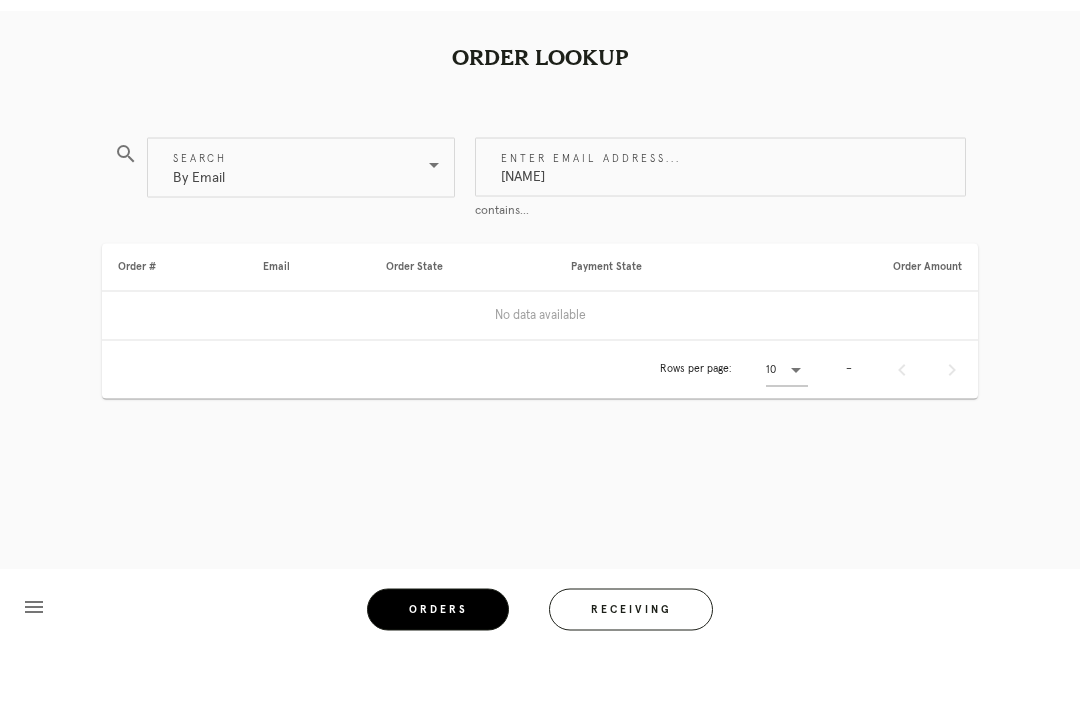 scroll, scrollTop: 0, scrollLeft: 0, axis: both 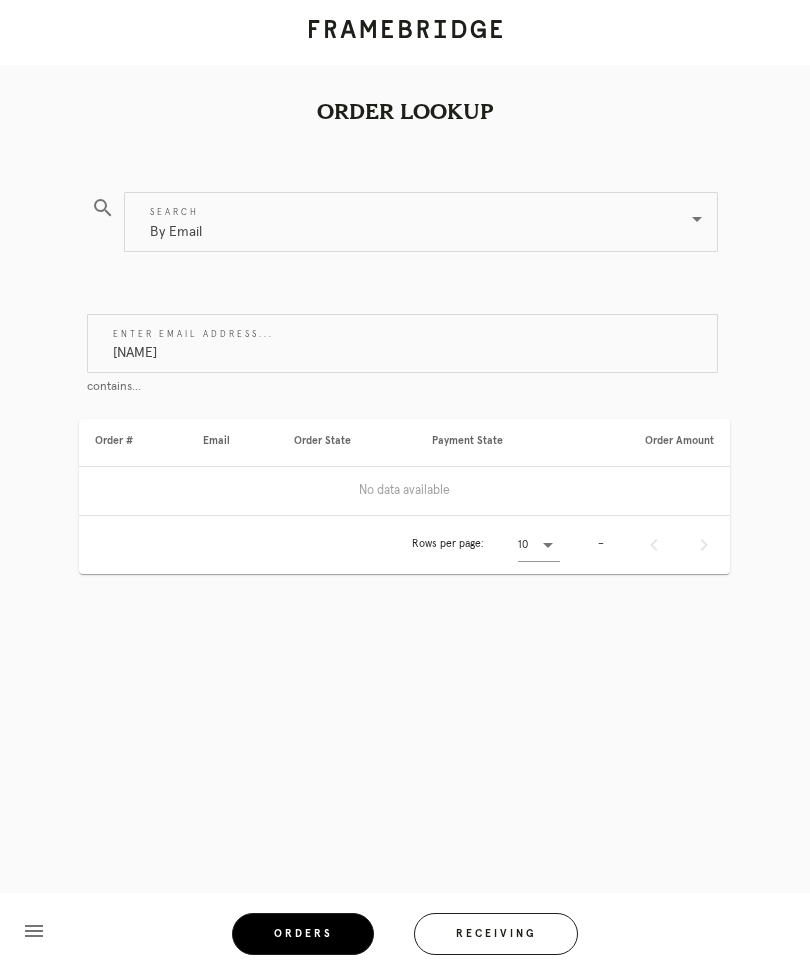 type on "Pjs Morrison." 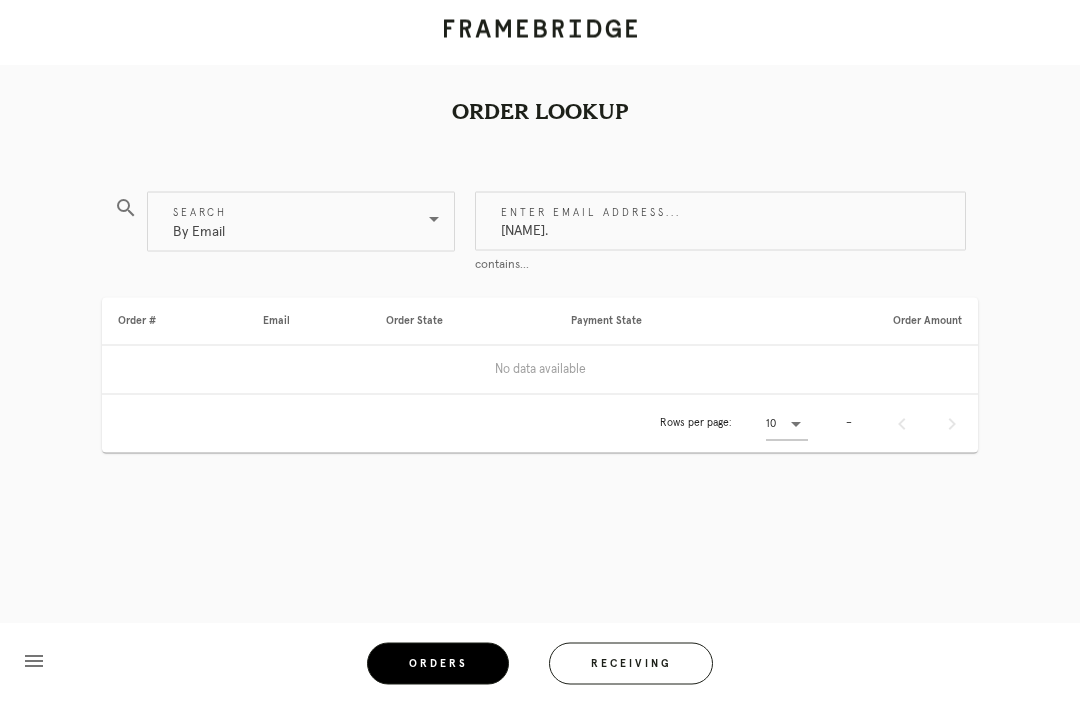 scroll, scrollTop: 66, scrollLeft: 0, axis: vertical 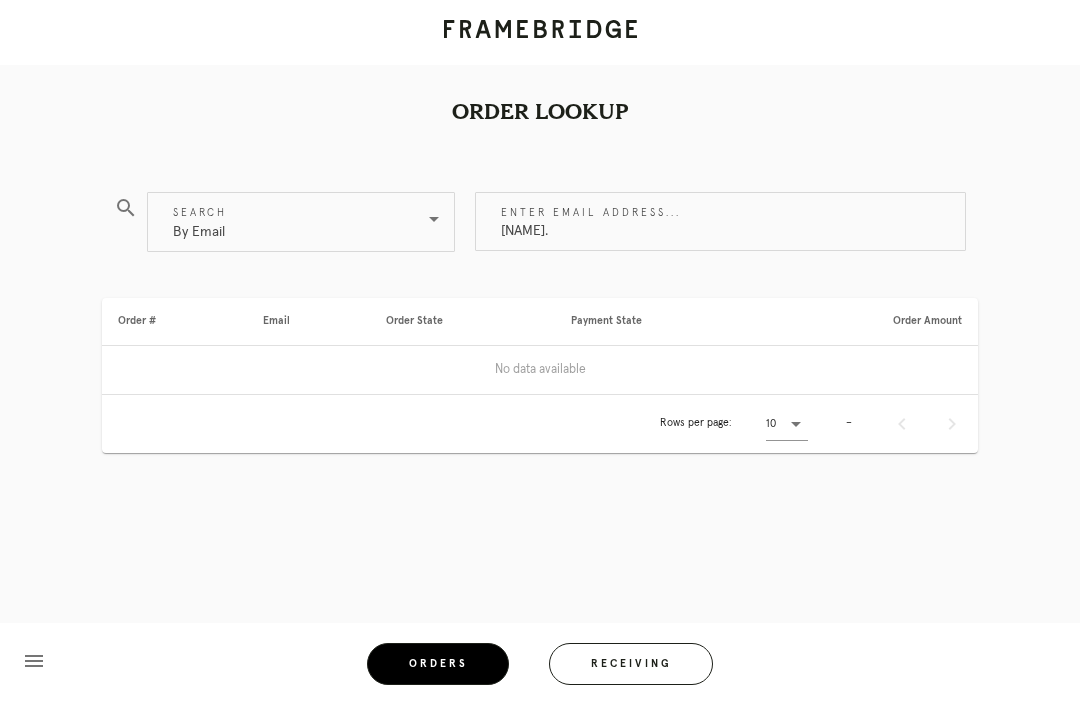 click on "Receiving" at bounding box center [631, 664] 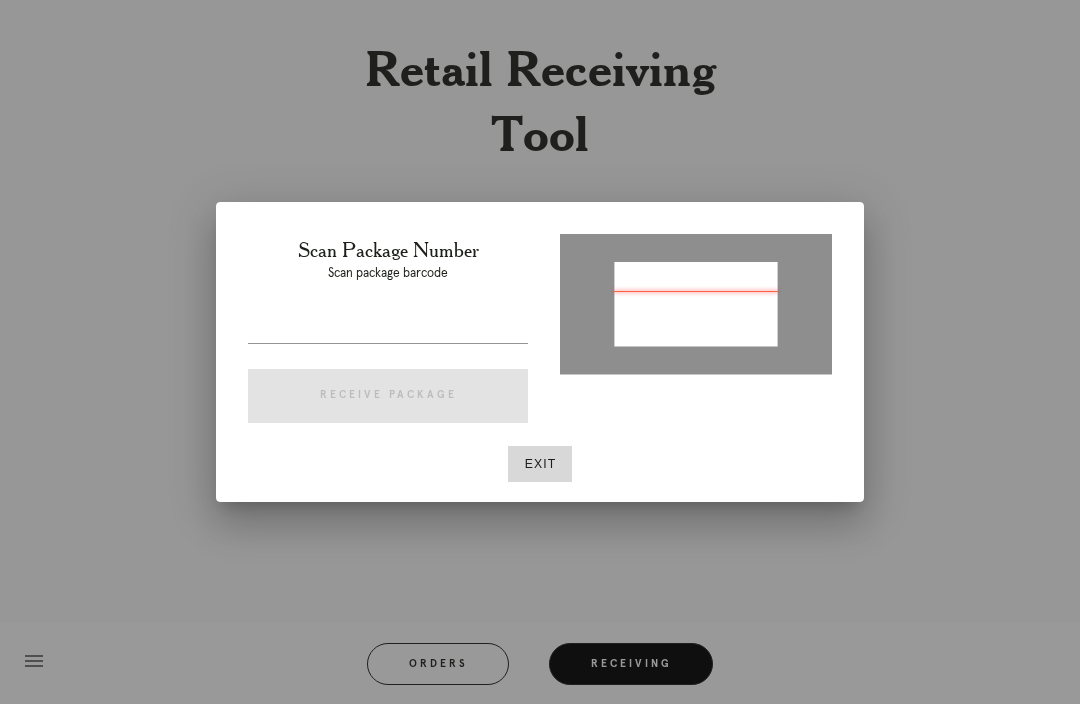 type on "P279786700410745" 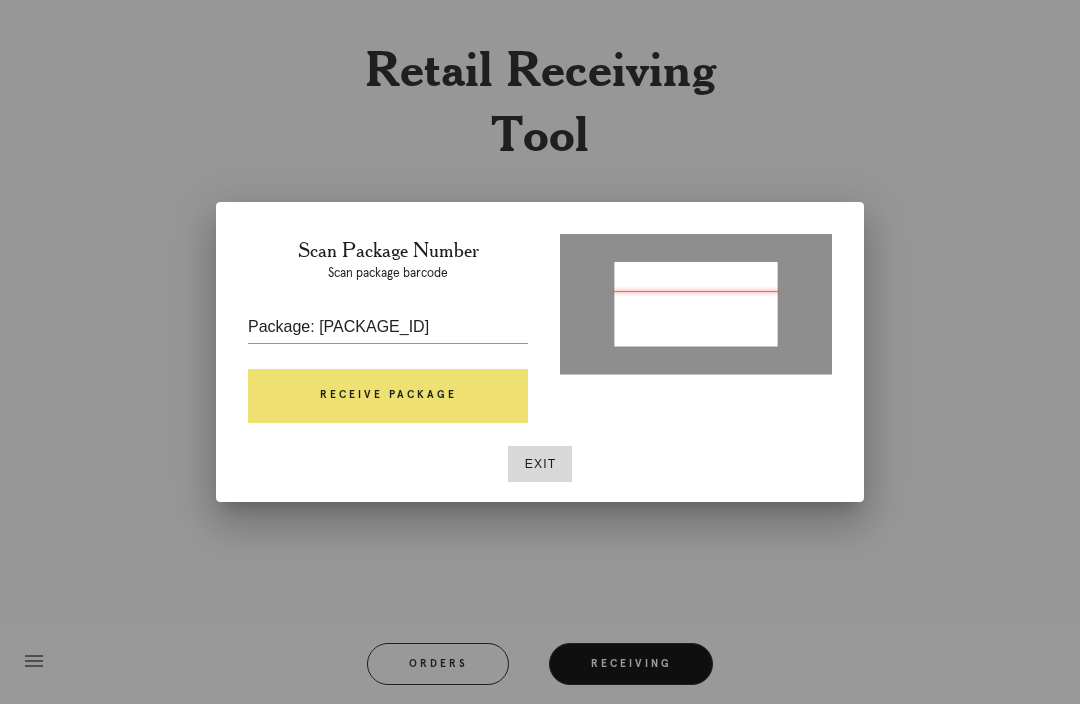click on "Receive Package" at bounding box center (388, 396) 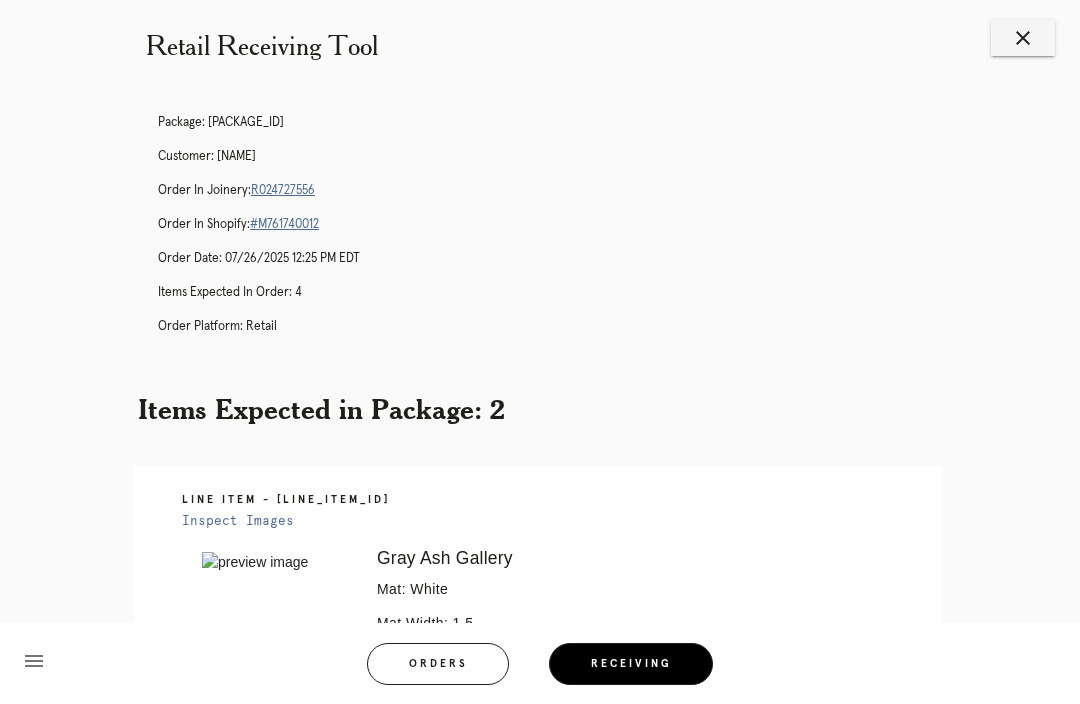 scroll, scrollTop: 0, scrollLeft: 0, axis: both 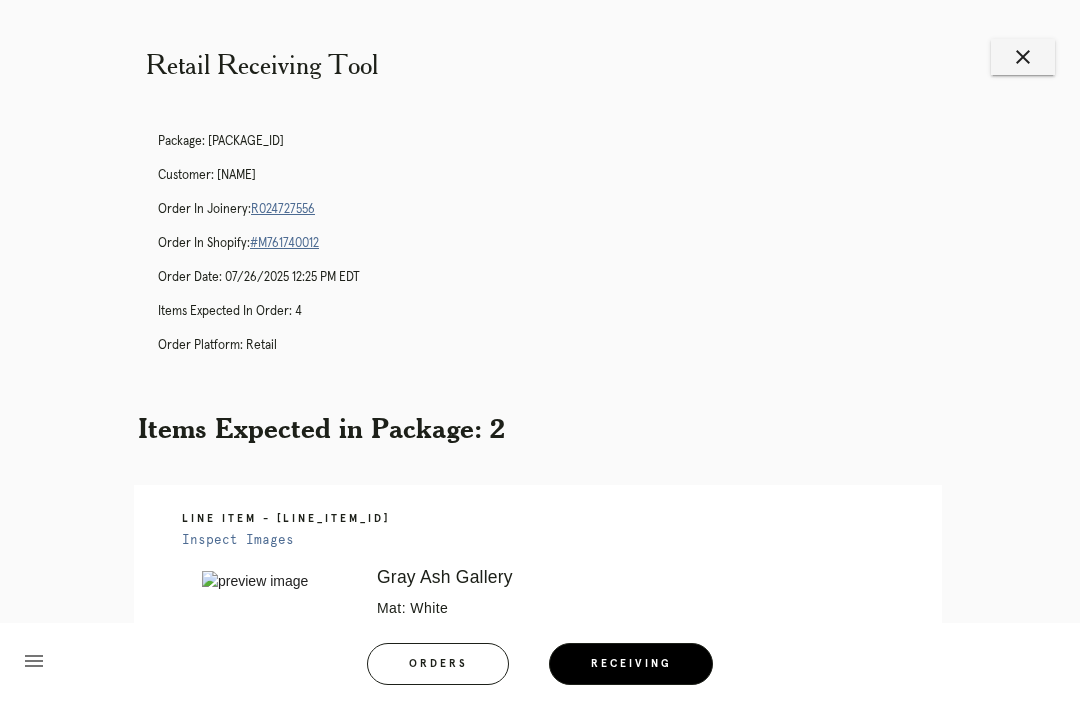 click on "R024727556" at bounding box center [283, 209] 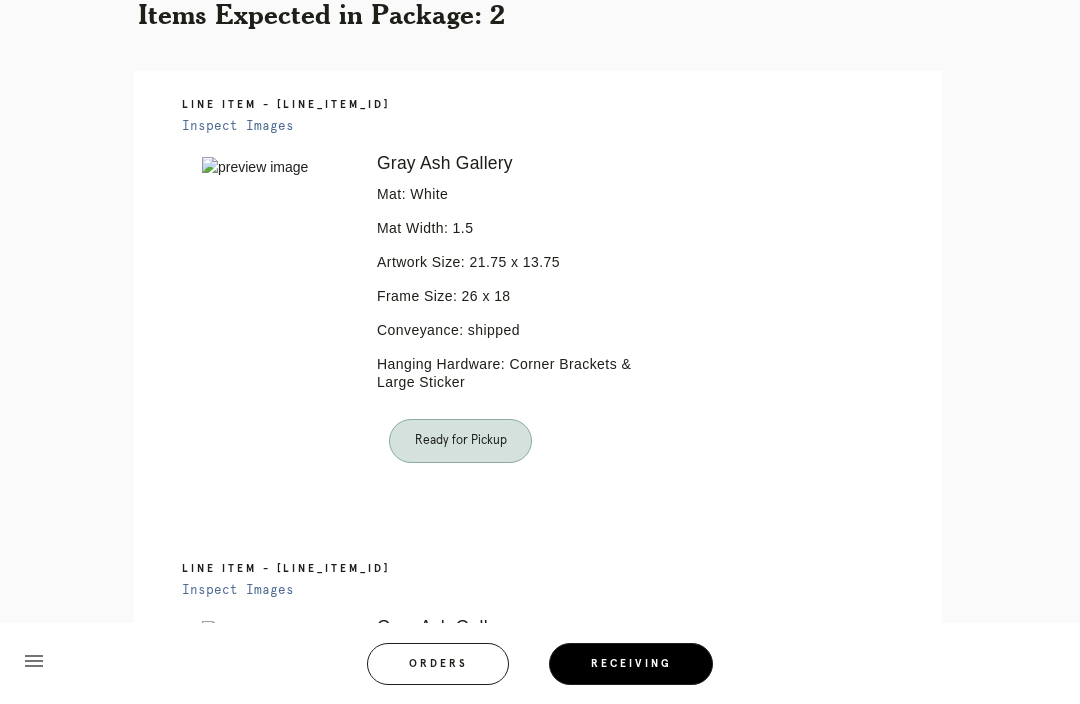 scroll, scrollTop: 0, scrollLeft: 0, axis: both 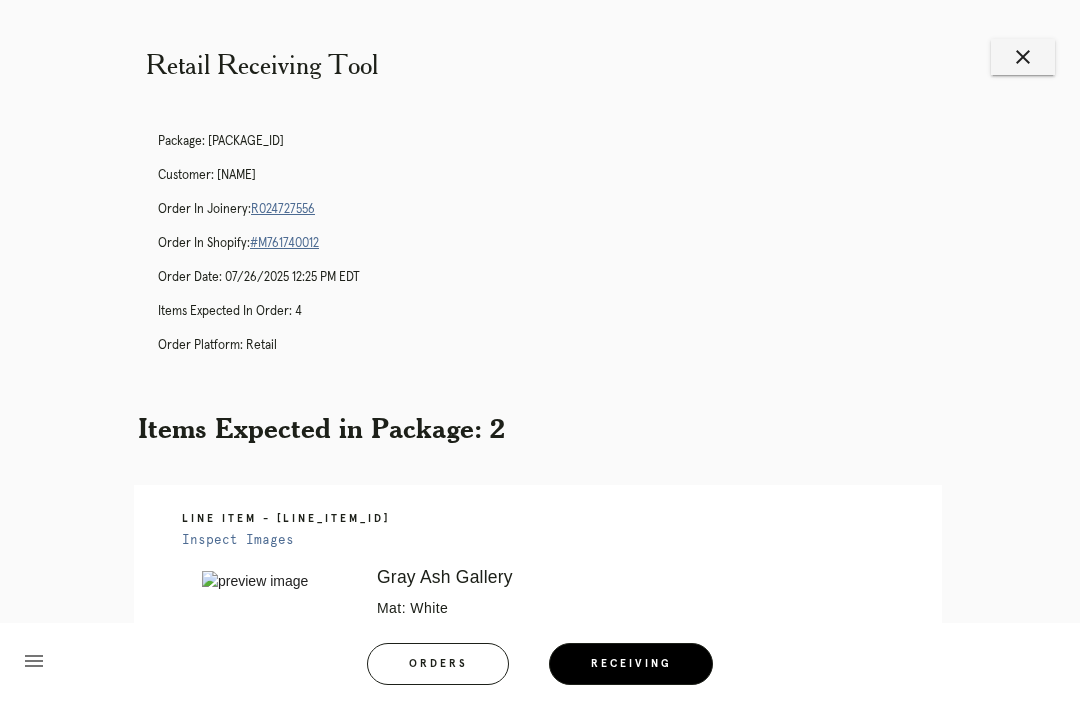 click on "Package: P279786700410745   Customer: Weldon Johnson
Order in Joinery:
R024727556
Order in Shopify:
#M761740012
Order Date:
07/26/2025 12:25 PM EDT
Items Expected in Order: 4   Order Platform: retail" at bounding box center [560, 252] 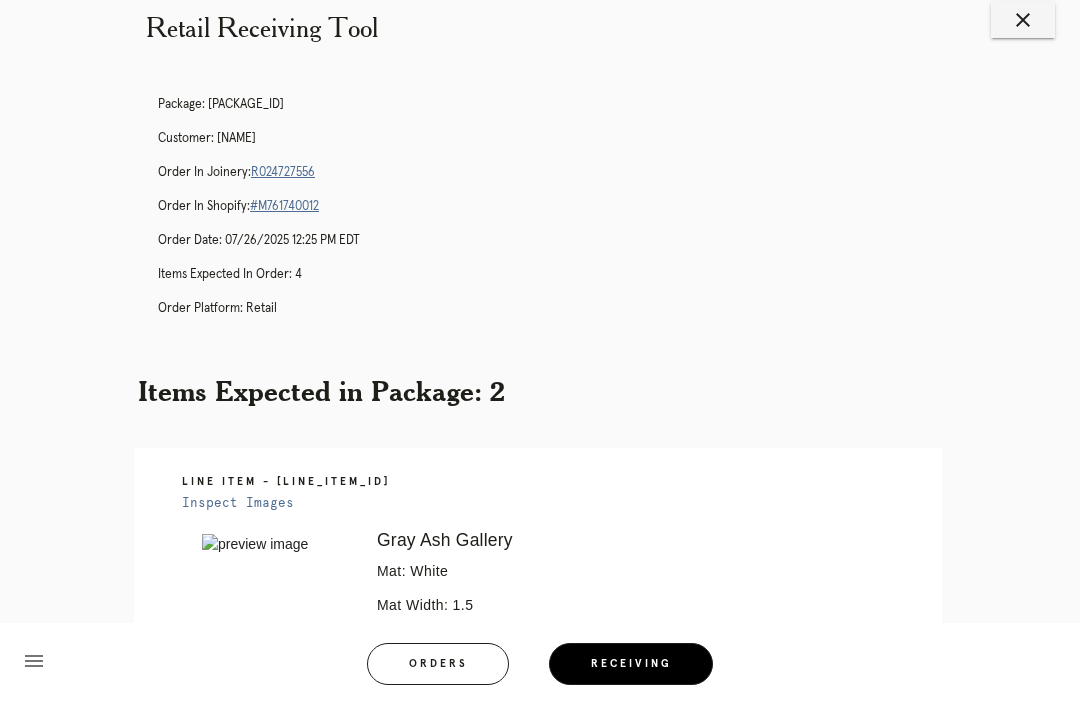 scroll, scrollTop: 0, scrollLeft: 0, axis: both 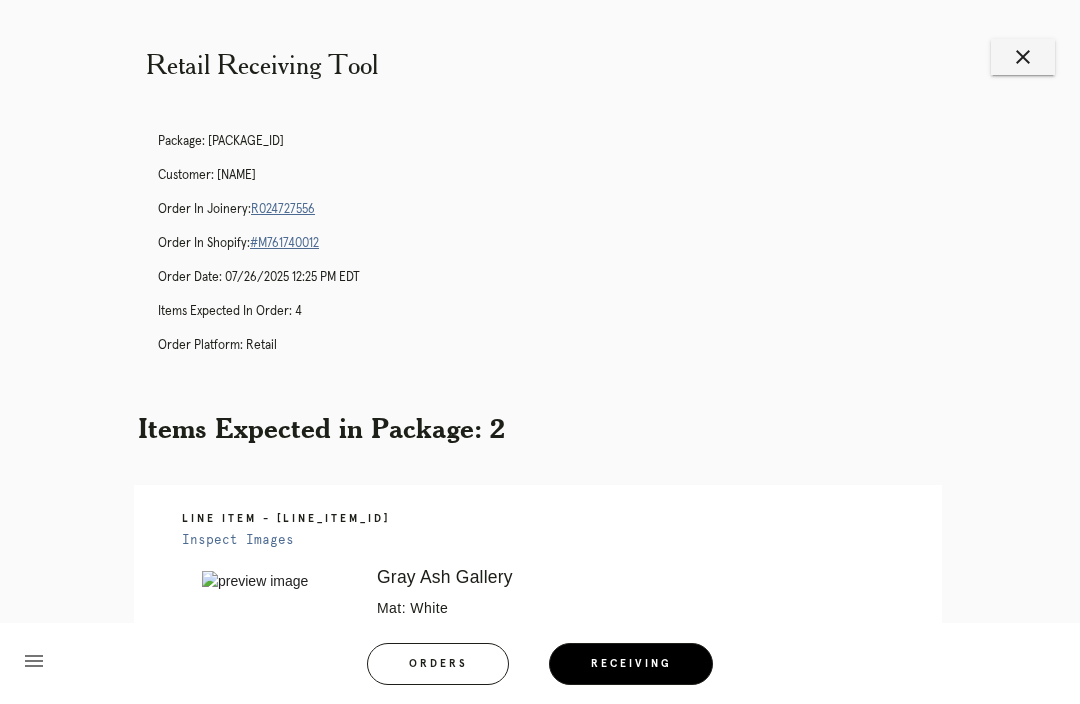 click on "R024727556" at bounding box center [283, 209] 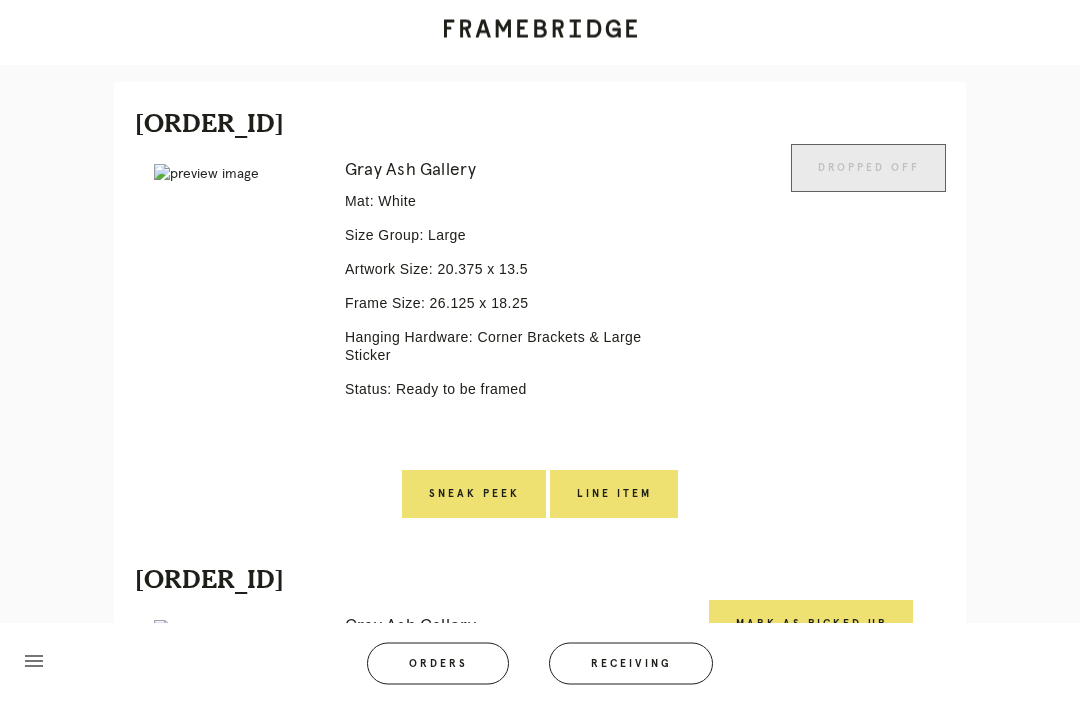 scroll, scrollTop: 462, scrollLeft: 0, axis: vertical 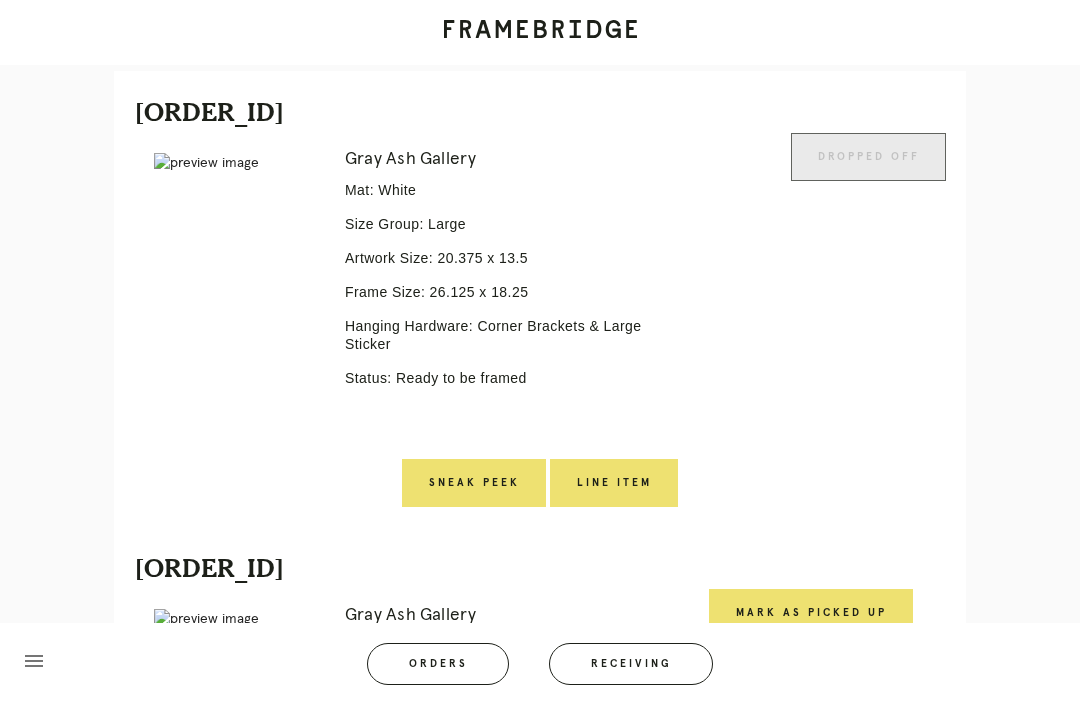 click on "Line Item" at bounding box center [614, 483] 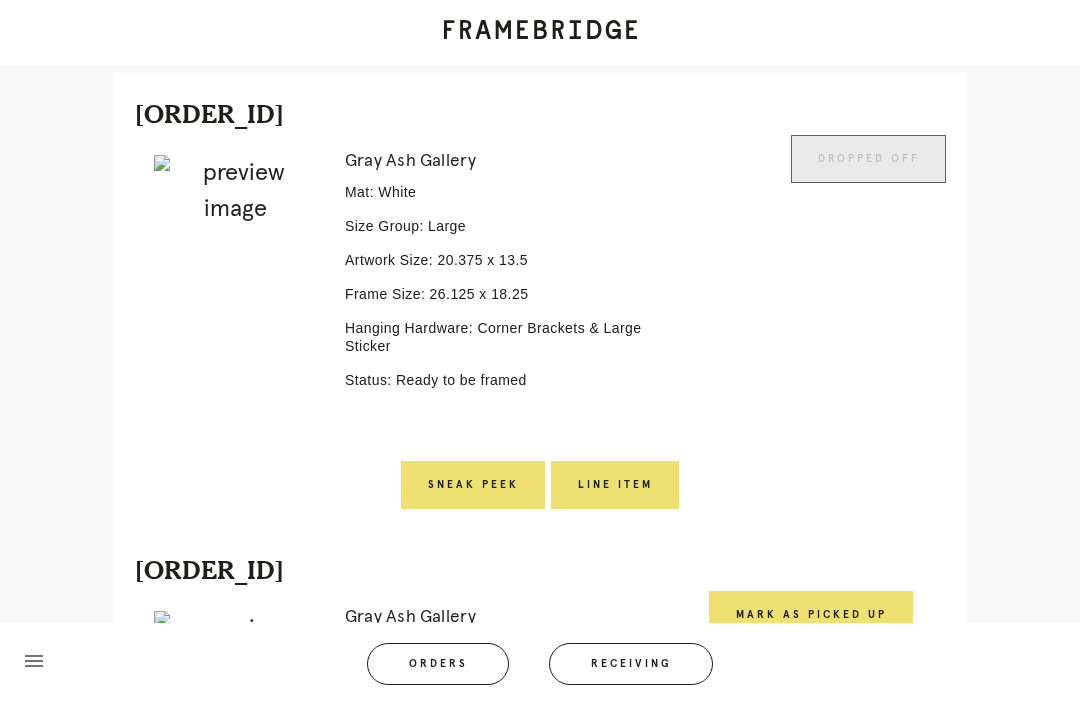 scroll, scrollTop: 0, scrollLeft: 0, axis: both 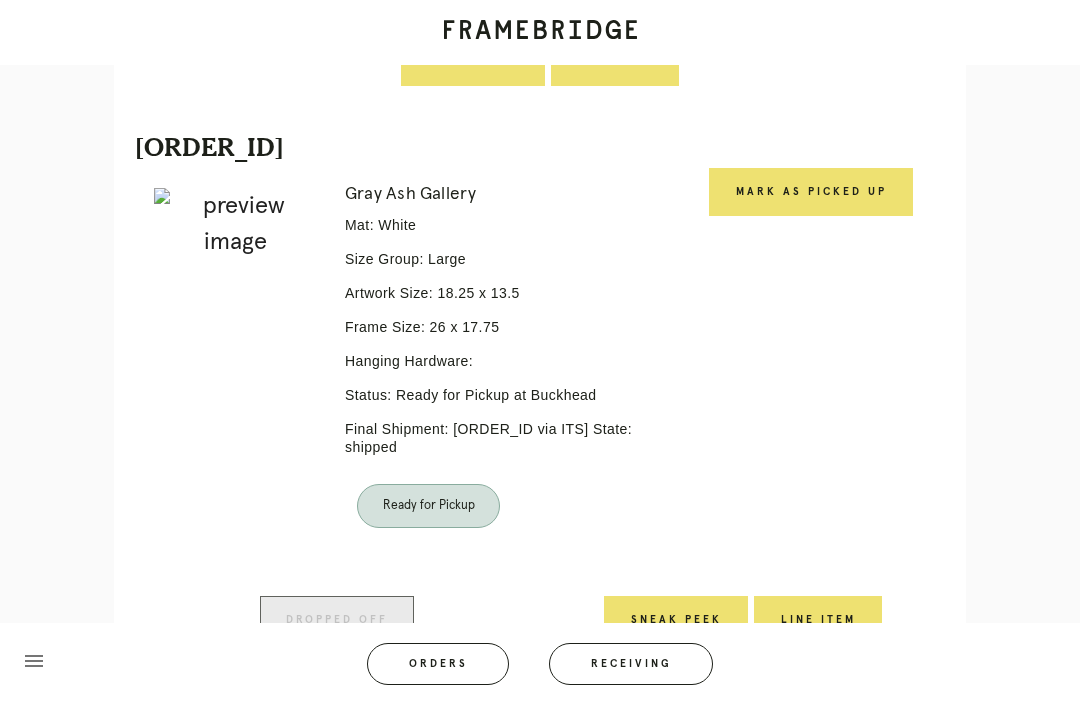 click on "Mark as Picked Up" at bounding box center (811, 192) 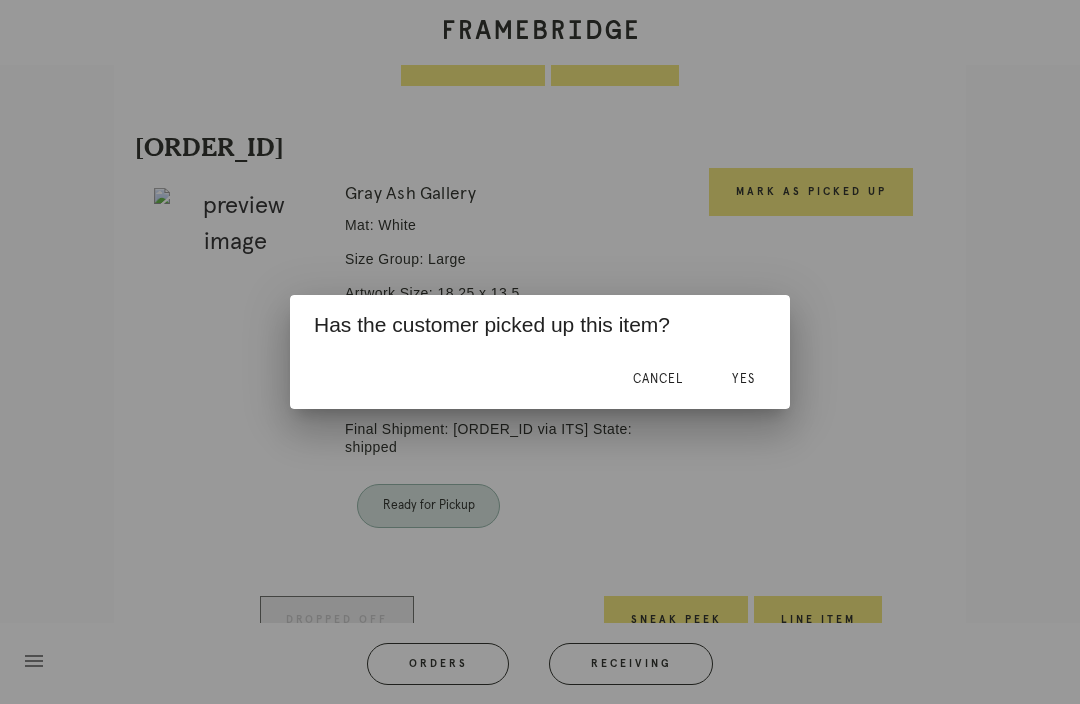 click on "Yes" at bounding box center [743, 379] 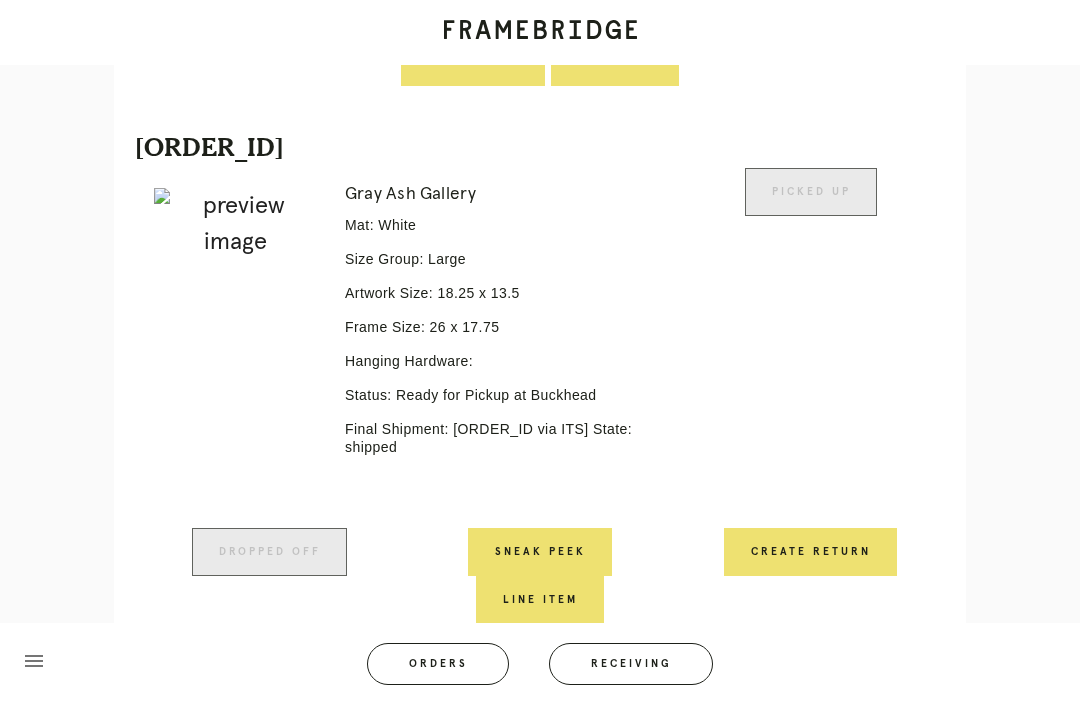 click on "Create Return" at bounding box center (810, 552) 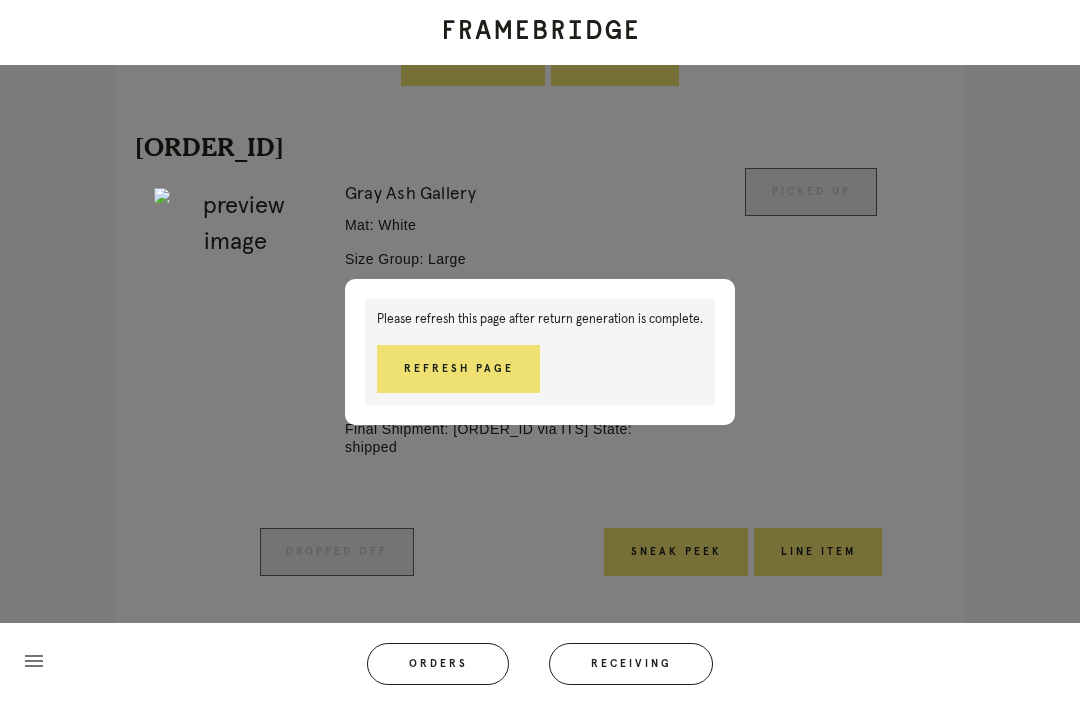 scroll, scrollTop: 918, scrollLeft: 0, axis: vertical 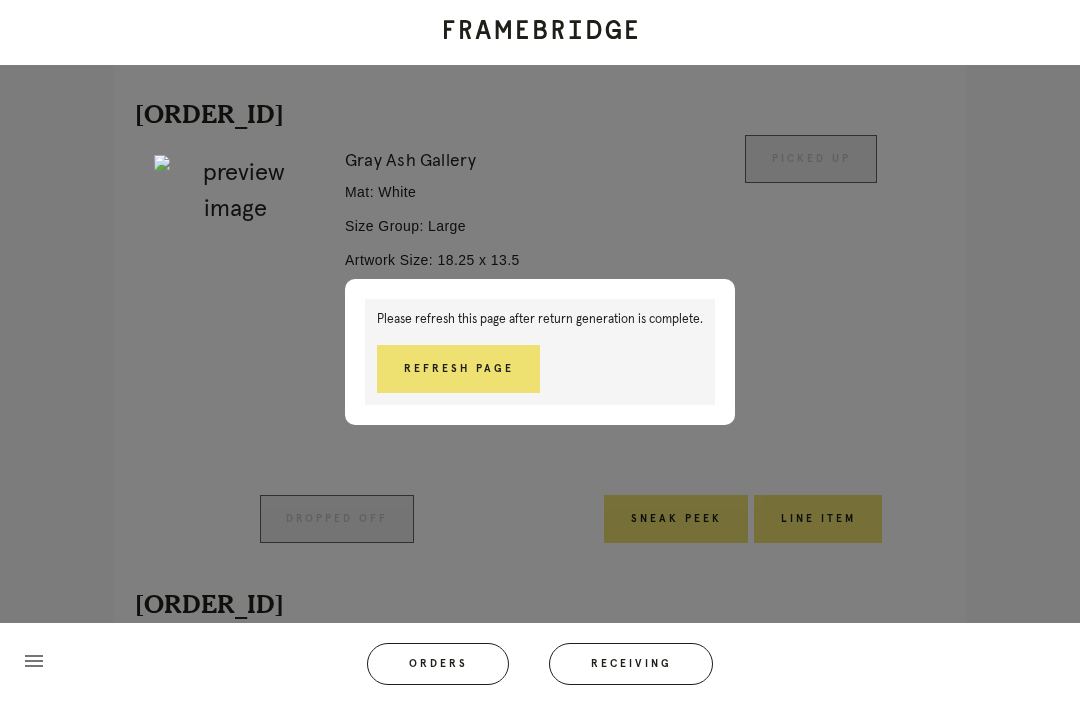click on "Refresh Page" at bounding box center (458, 369) 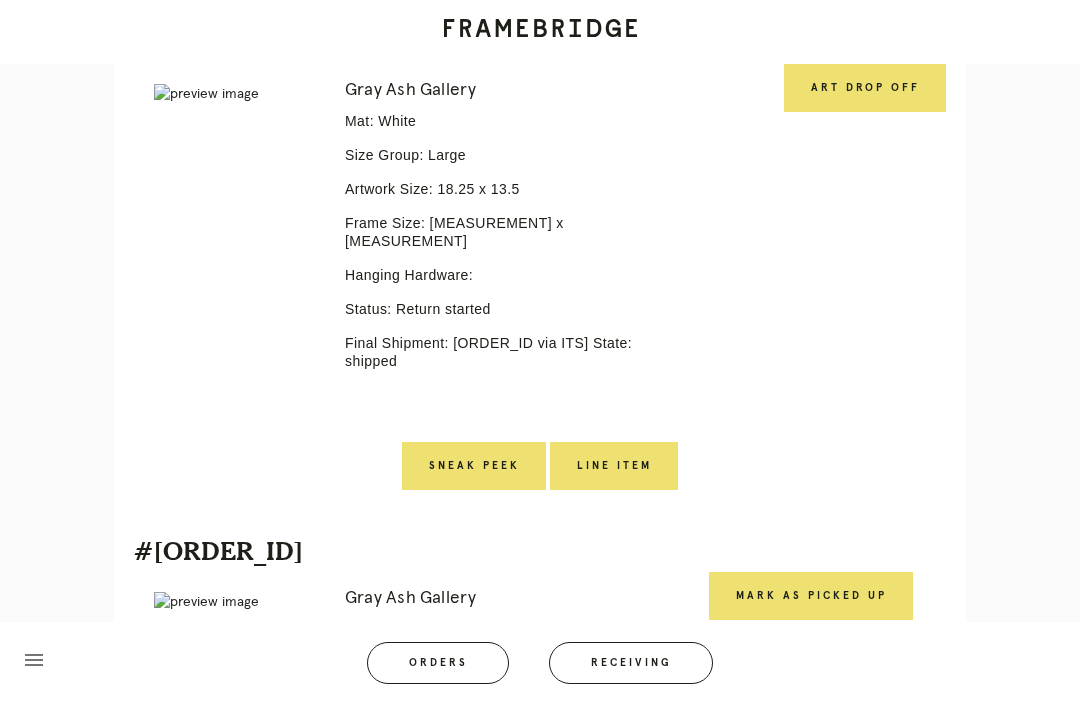 click on "Line Item" at bounding box center (614, 467) 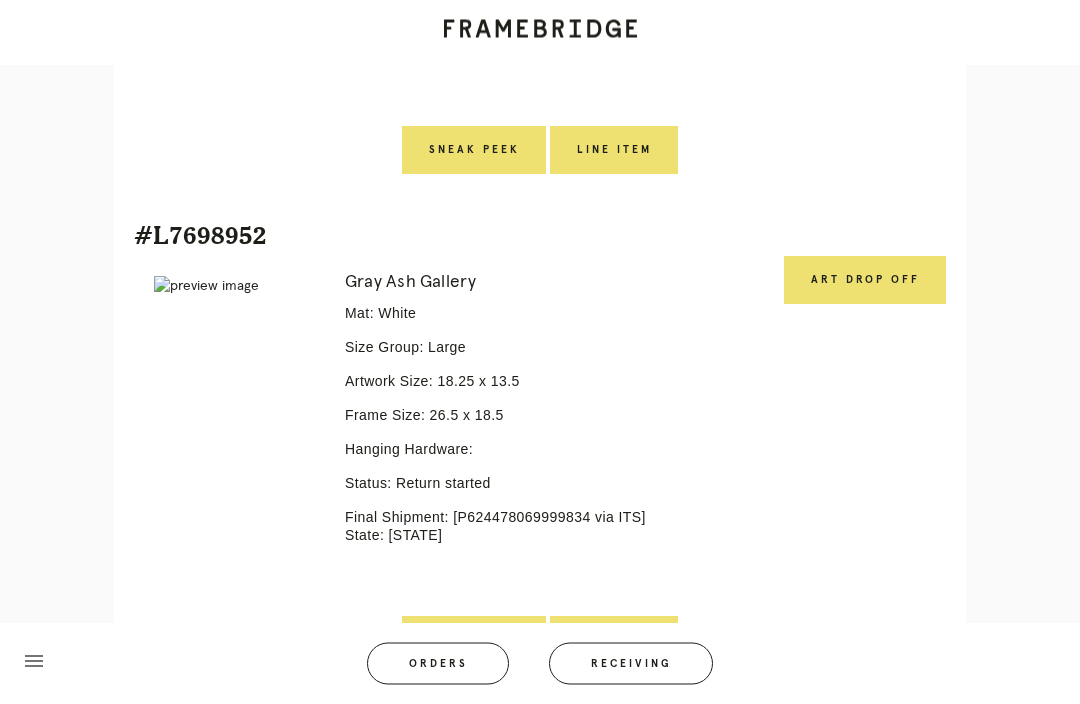 scroll, scrollTop: 795, scrollLeft: 0, axis: vertical 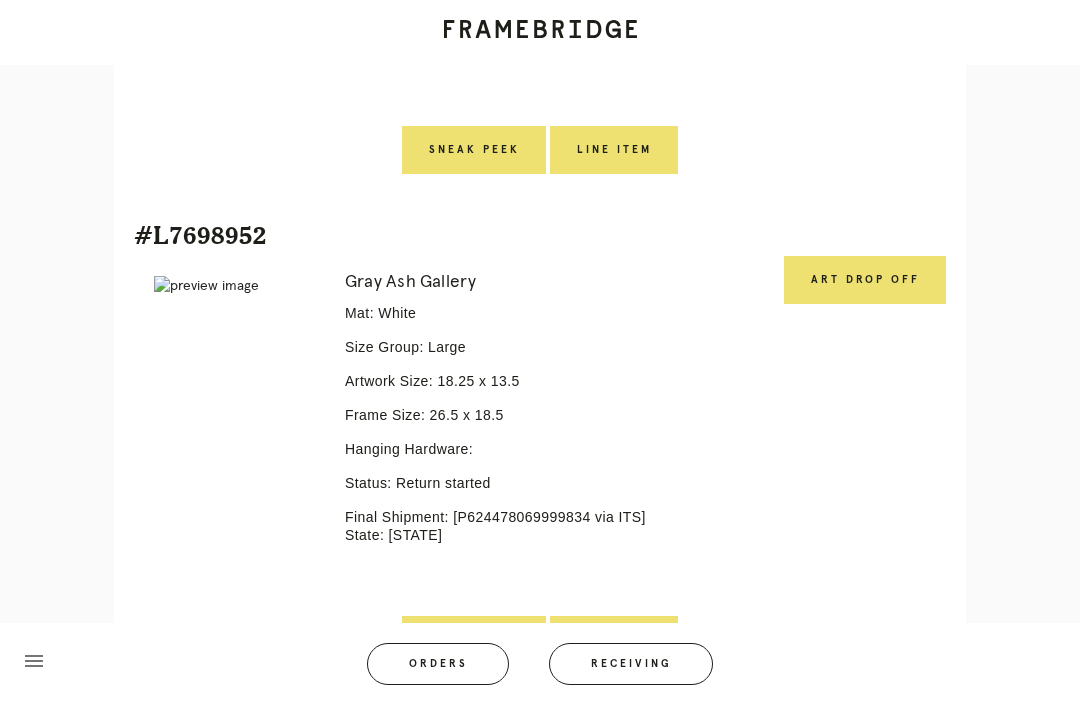 click on "Art drop off" at bounding box center [865, 436] 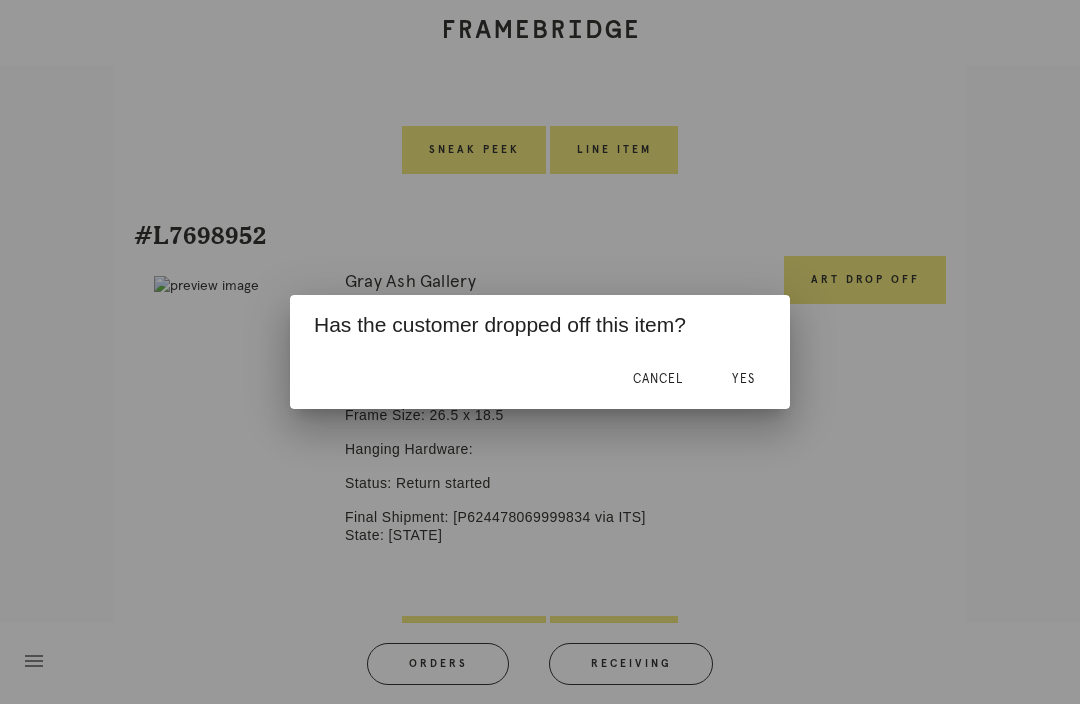 click on "Yes" at bounding box center [743, 379] 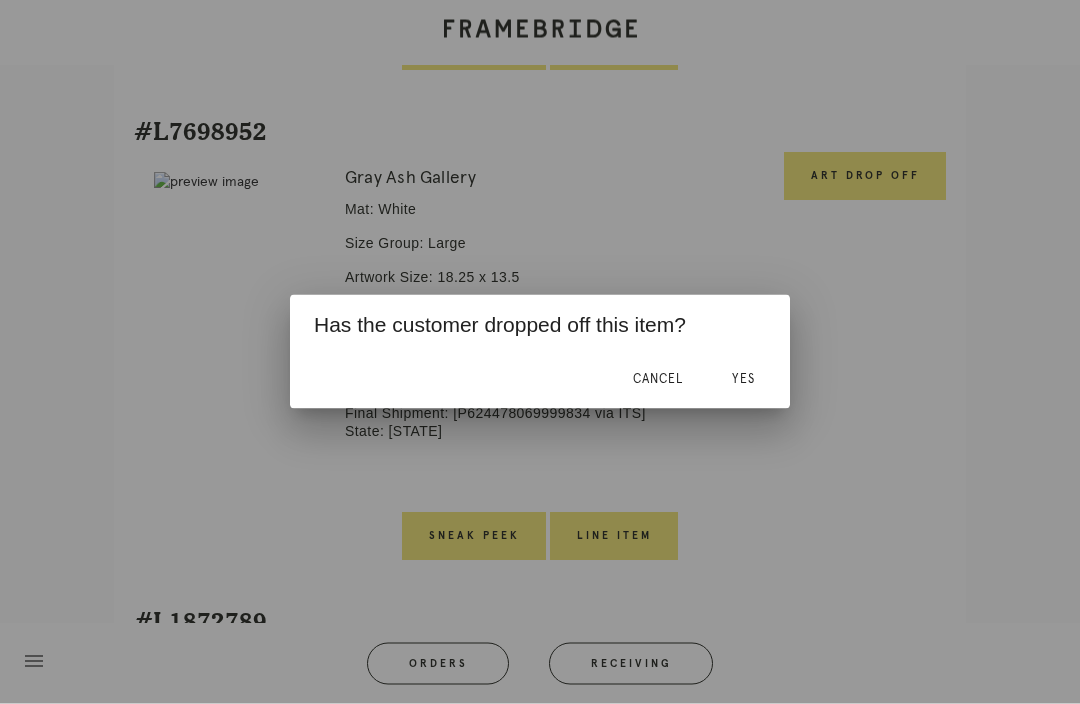 click on "Yes" at bounding box center (743, 379) 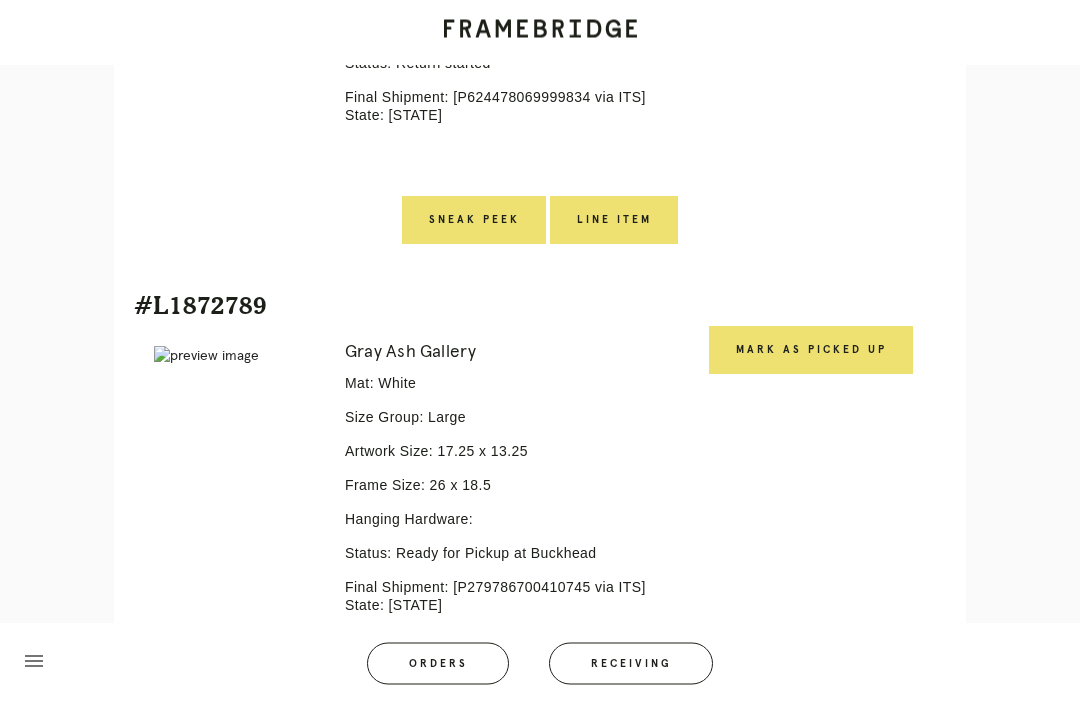 click on "Mark as Picked Up" at bounding box center [811, 351] 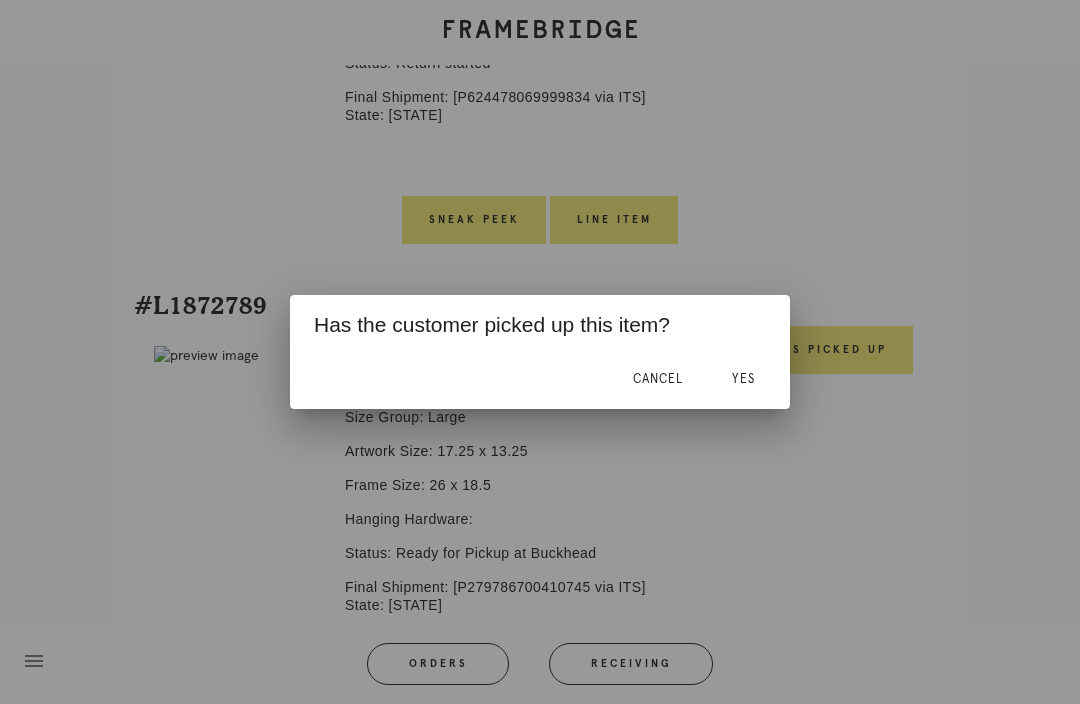 click on "Yes" at bounding box center [743, 379] 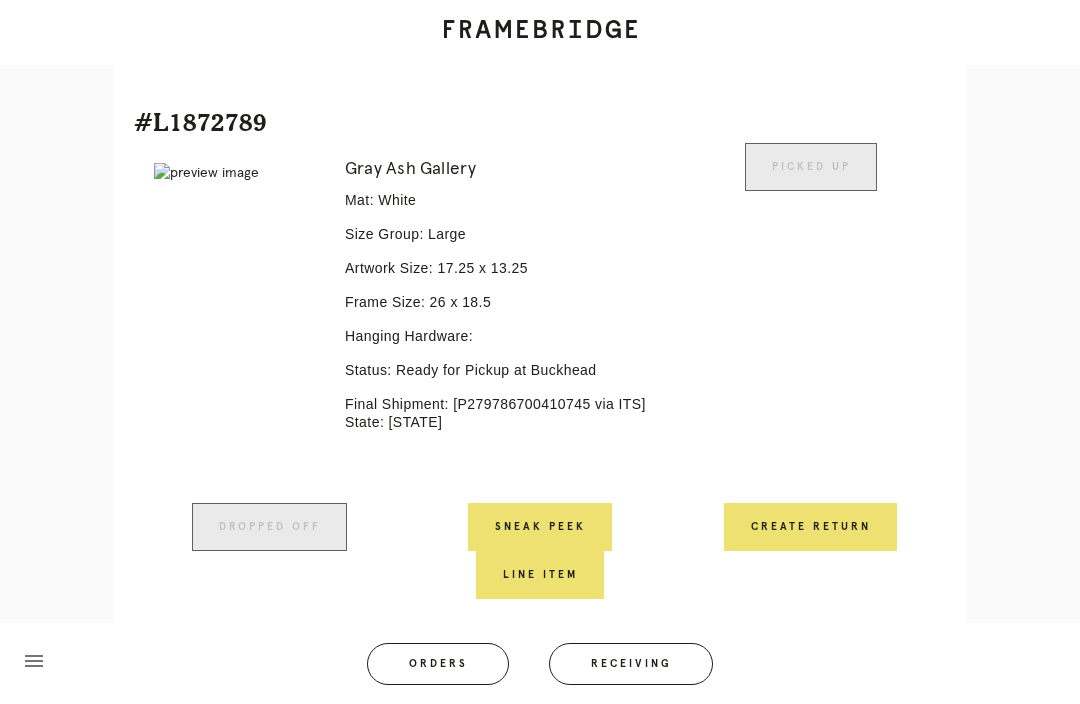 scroll, scrollTop: 1409, scrollLeft: 0, axis: vertical 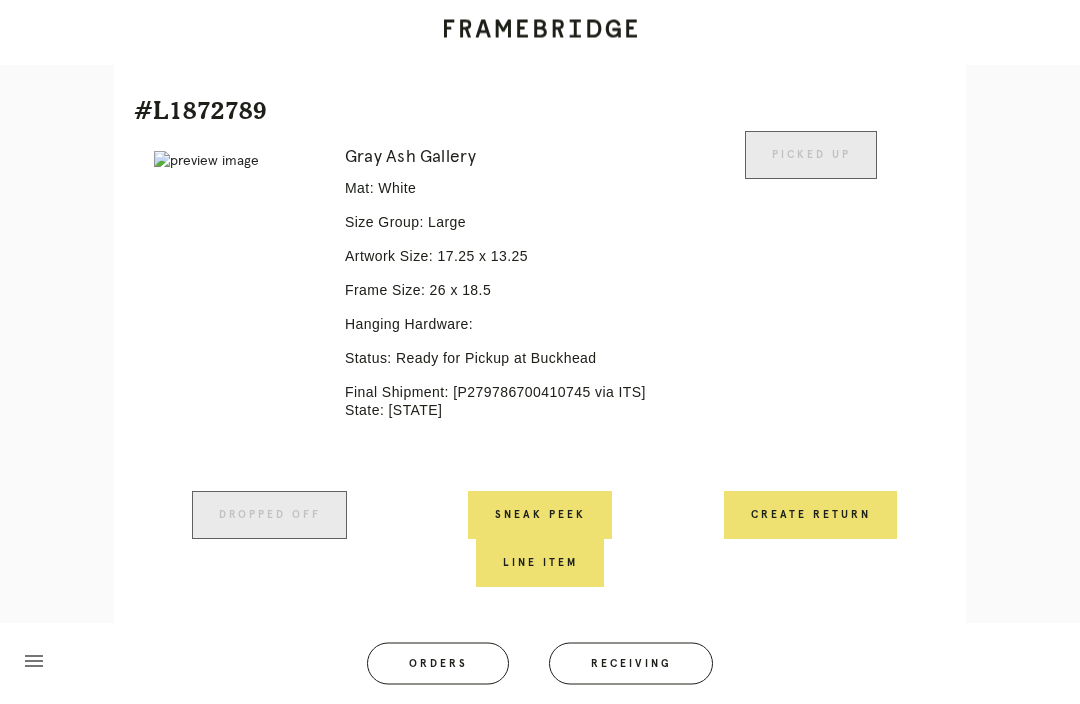 click on "Create Return" at bounding box center [810, 516] 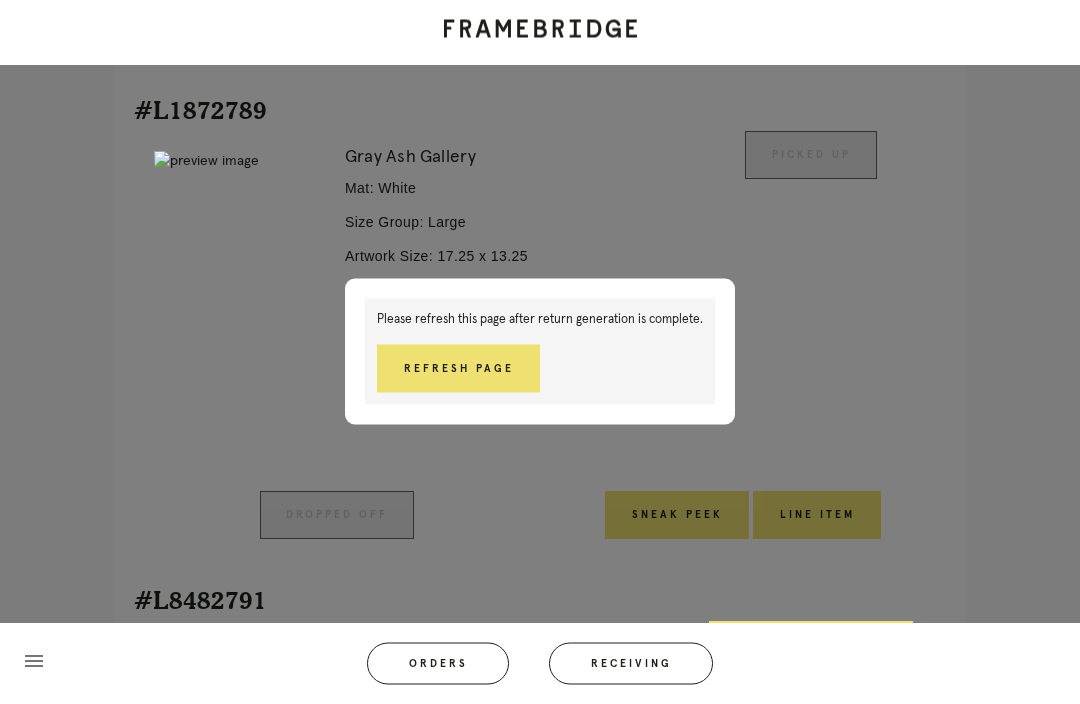 scroll, scrollTop: 1443, scrollLeft: 0, axis: vertical 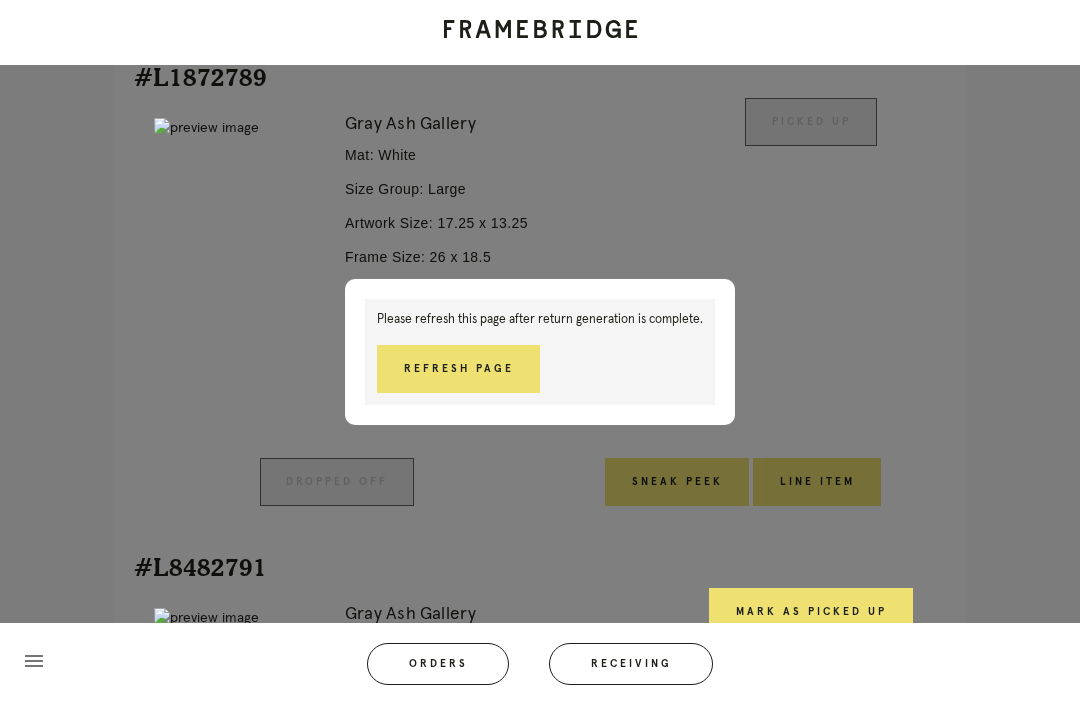 click on "Refresh Page" at bounding box center [458, 369] 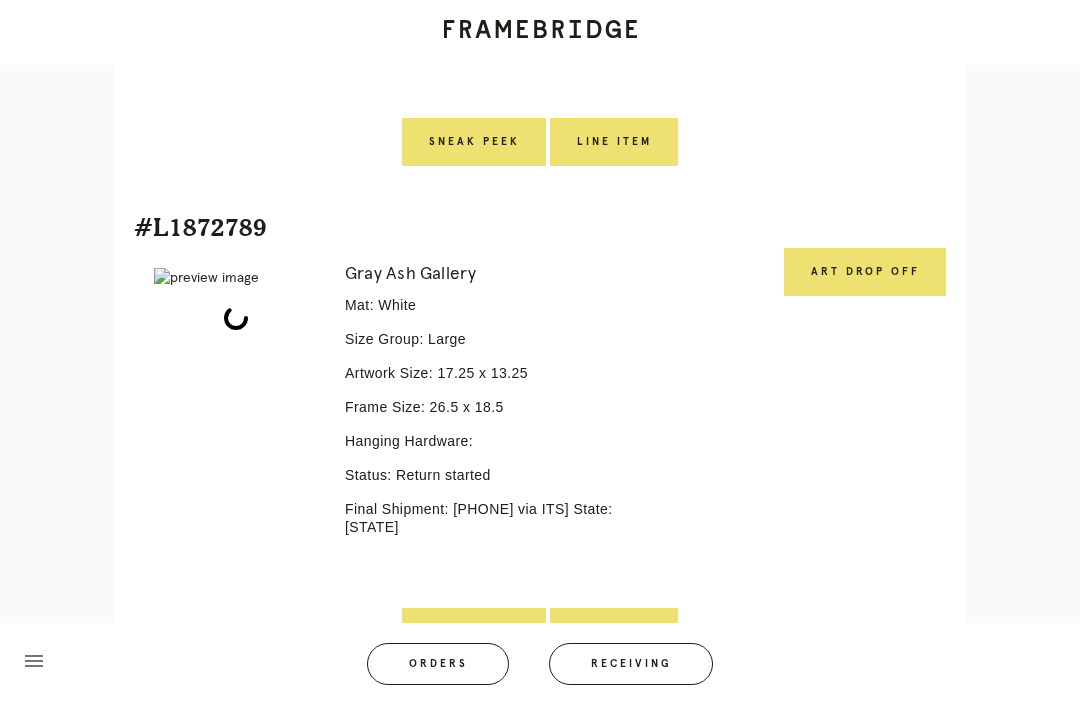 scroll, scrollTop: 1295, scrollLeft: 0, axis: vertical 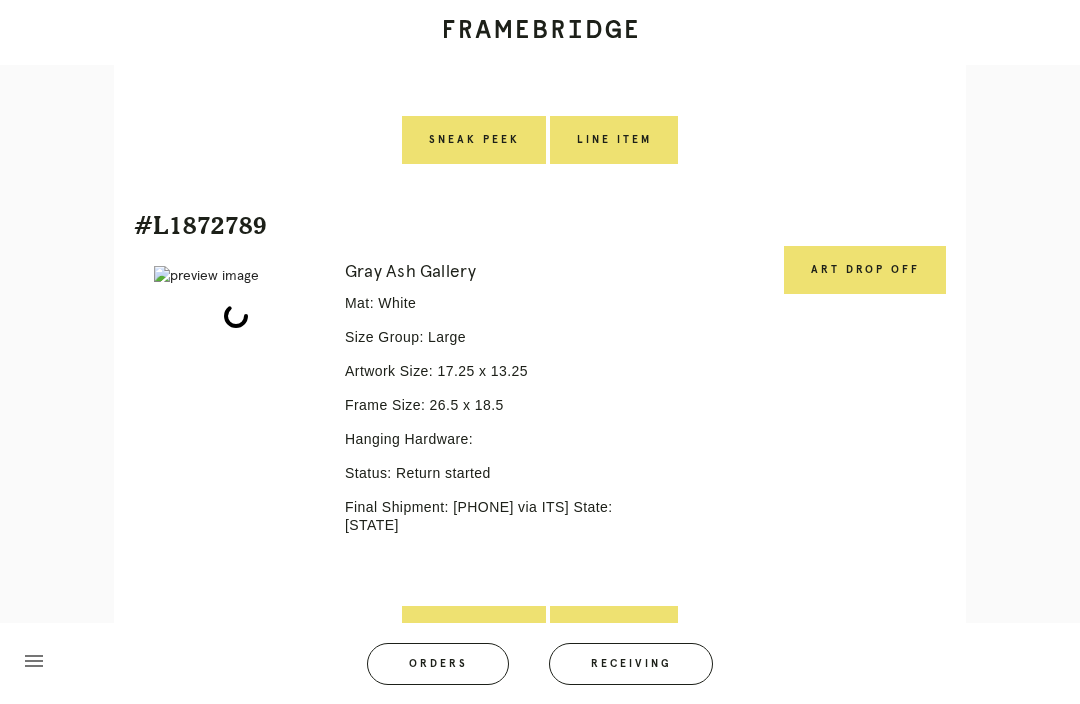 click on "Art drop off" at bounding box center (865, 270) 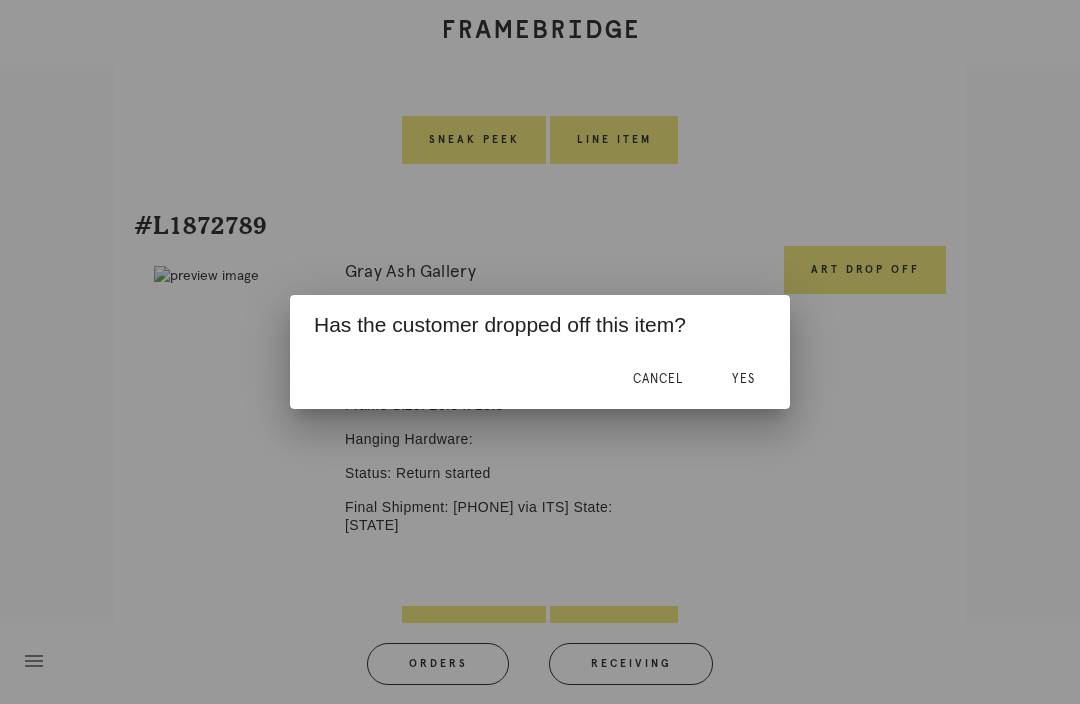click on "Yes" at bounding box center (743, 379) 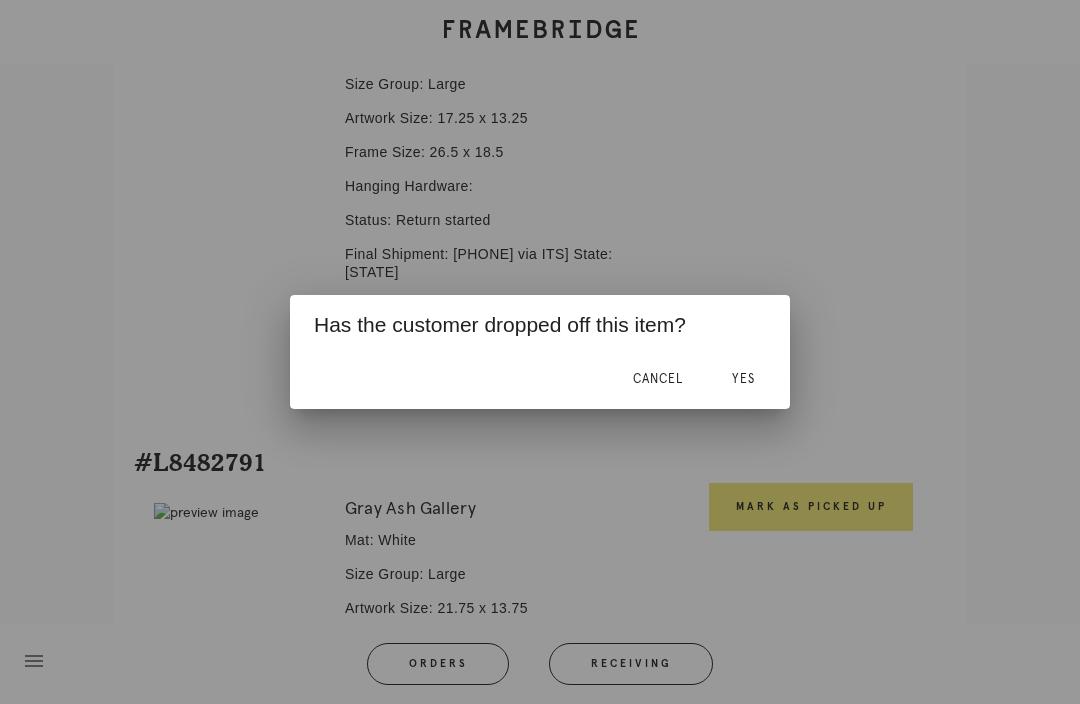 scroll, scrollTop: 1555, scrollLeft: 0, axis: vertical 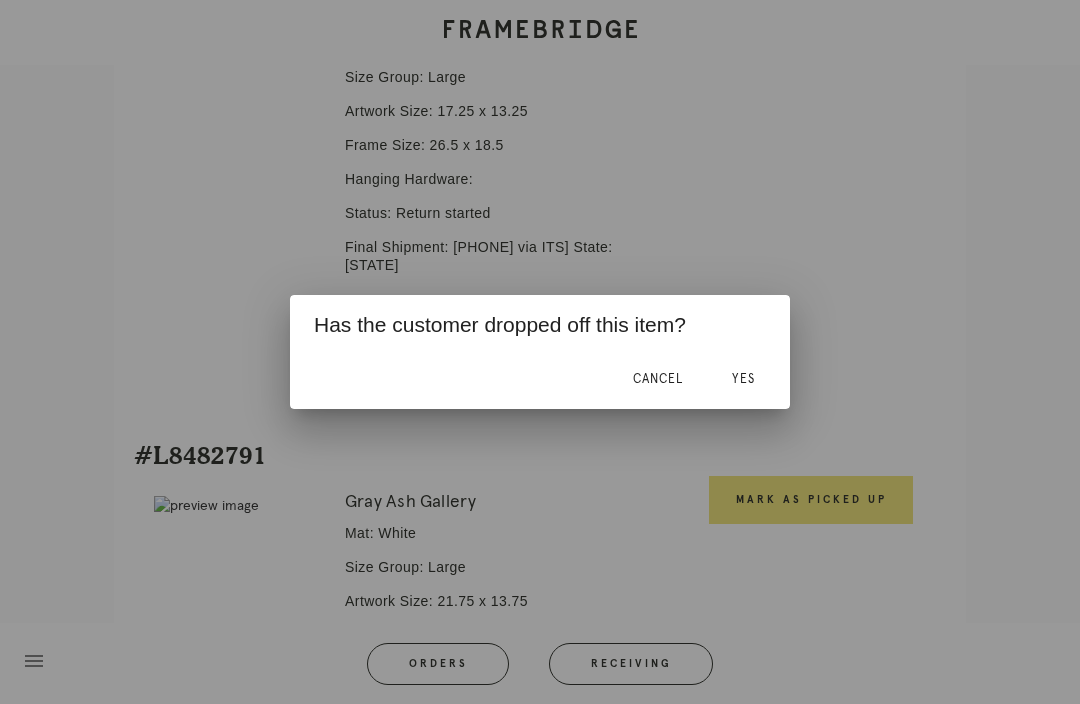 click on "Yes" at bounding box center [743, 379] 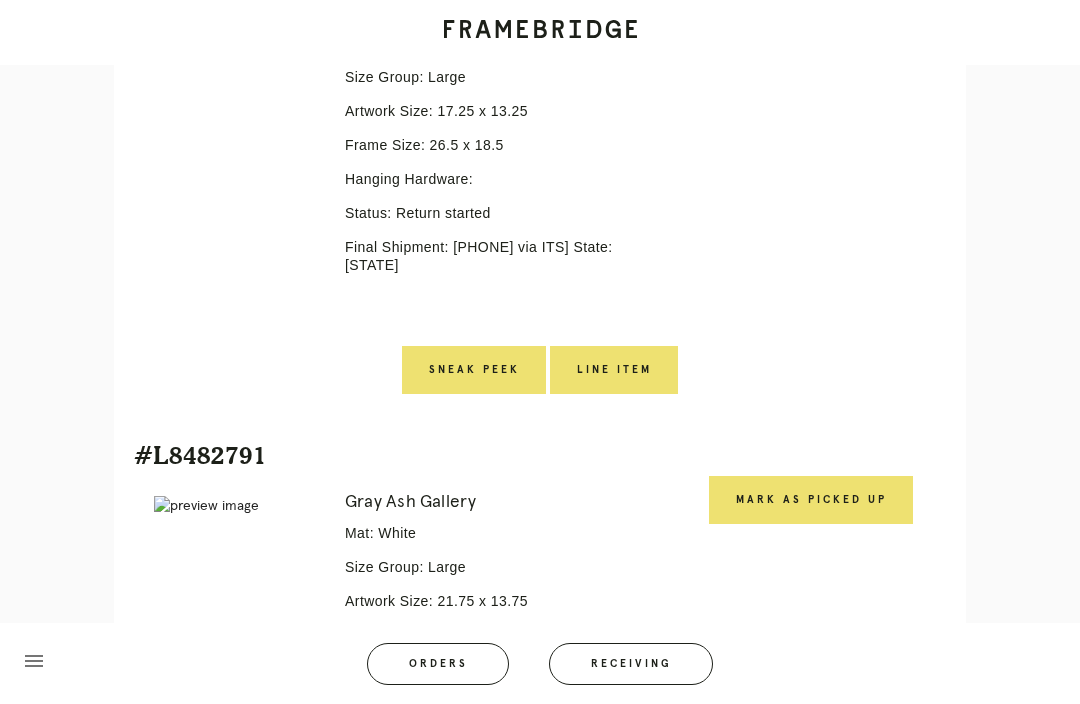 click on "Line Item" at bounding box center [614, 370] 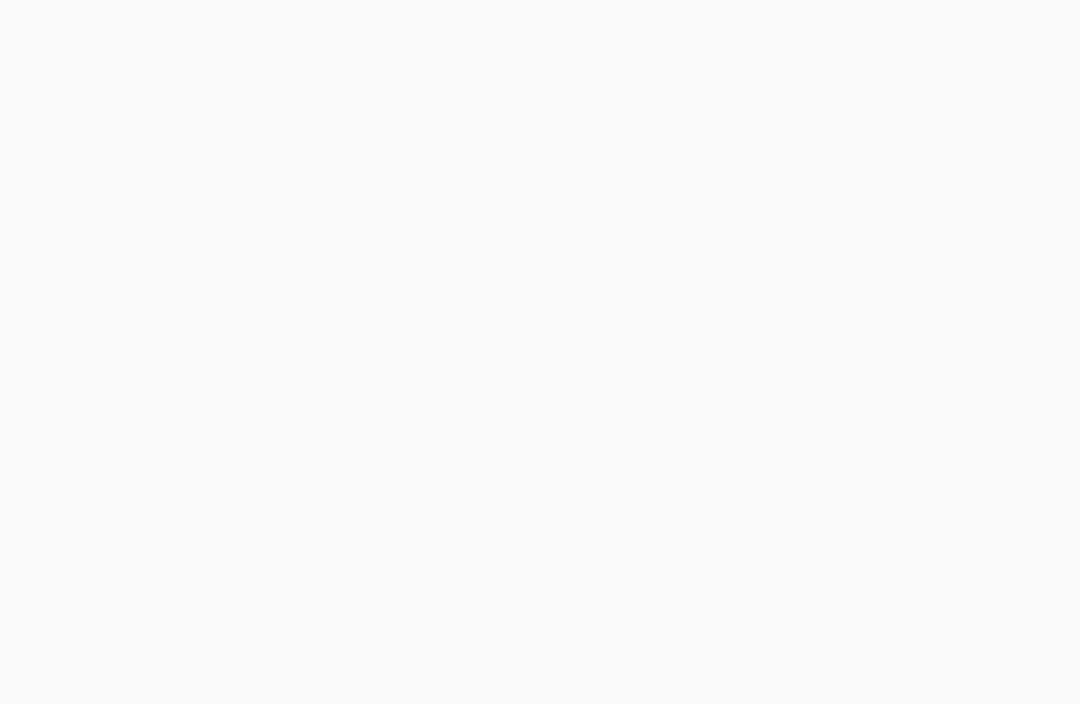 scroll, scrollTop: 0, scrollLeft: 0, axis: both 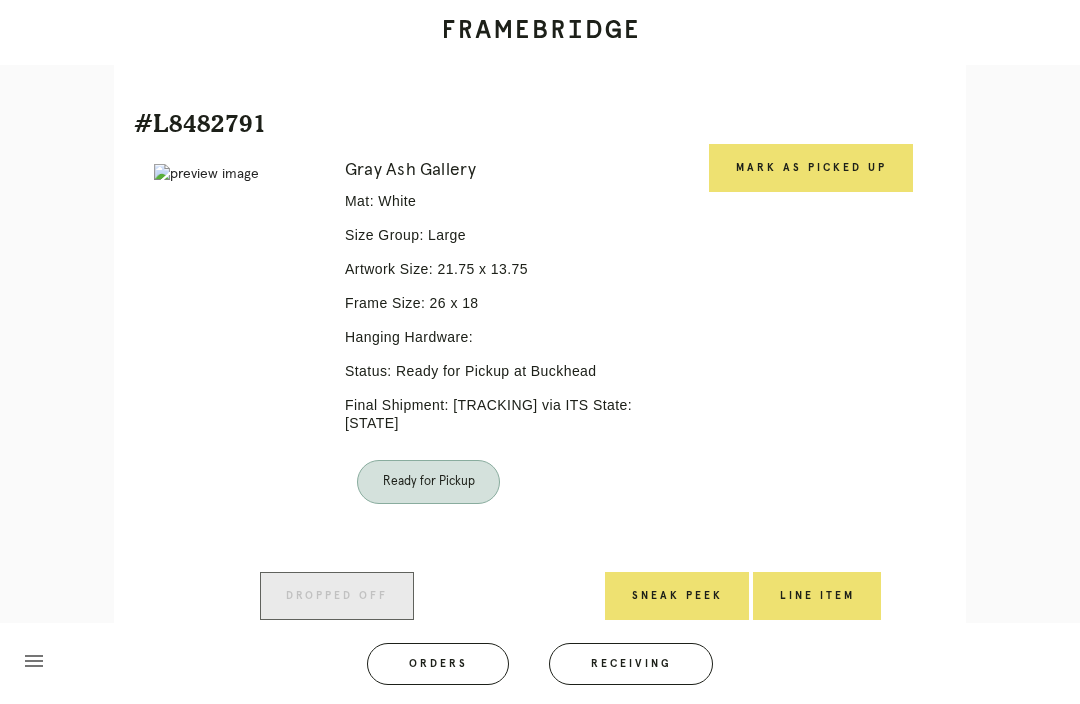click on "Mark as Picked Up" at bounding box center (811, 168) 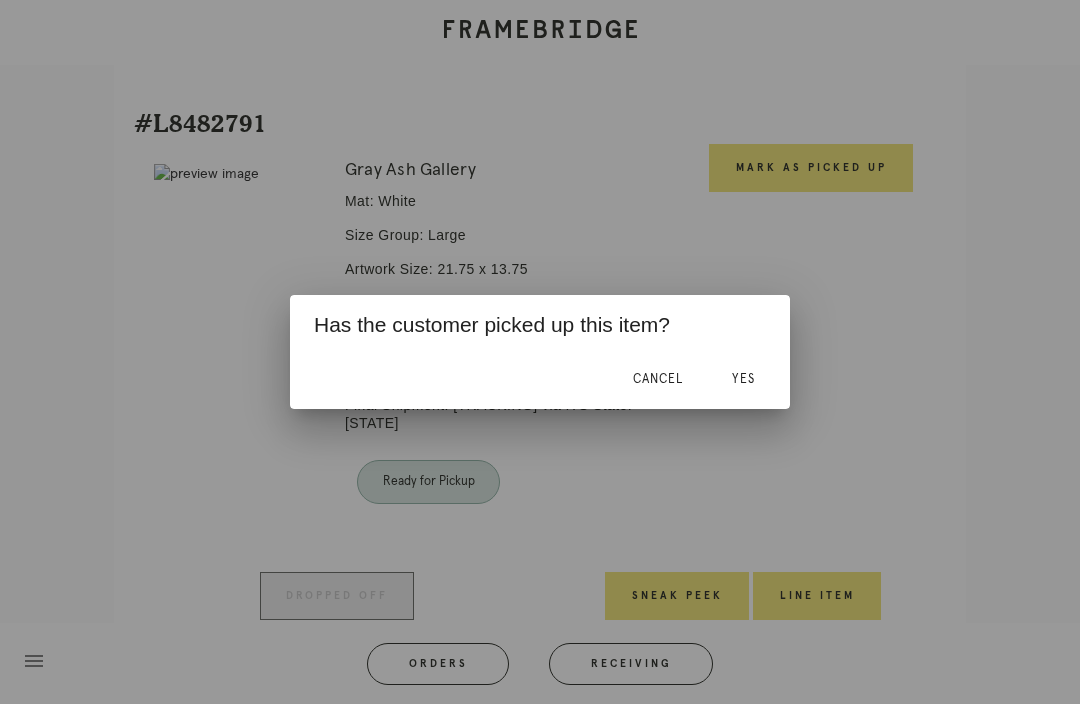 click on "Yes" at bounding box center (743, 379) 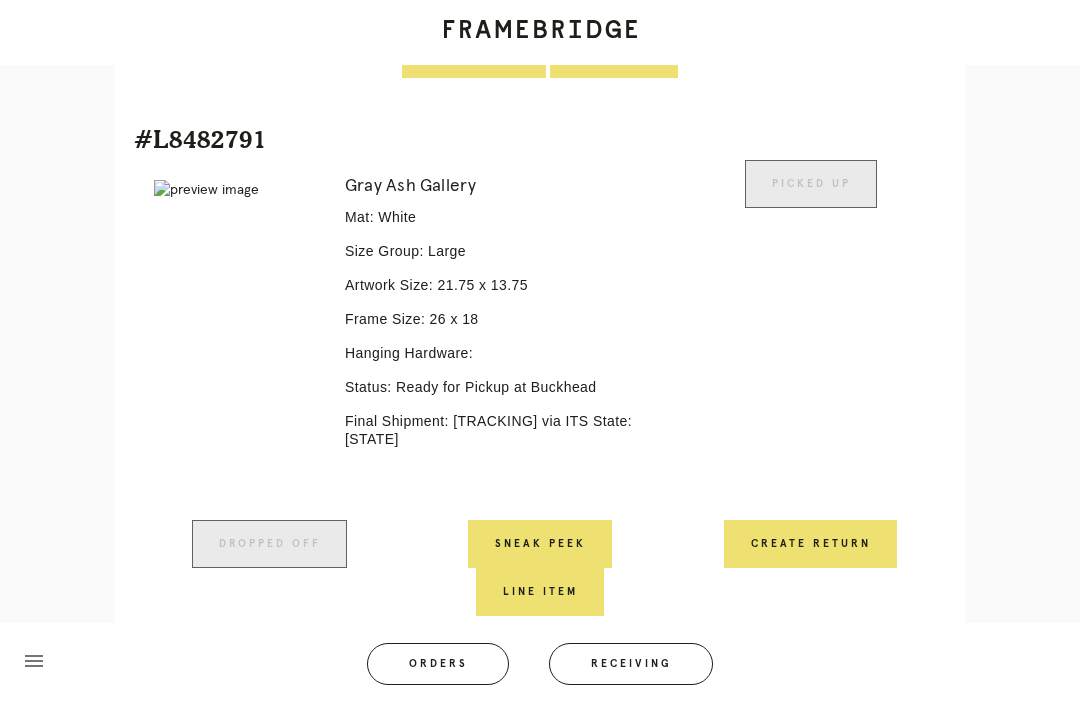 click on "Create Return" at bounding box center (810, 544) 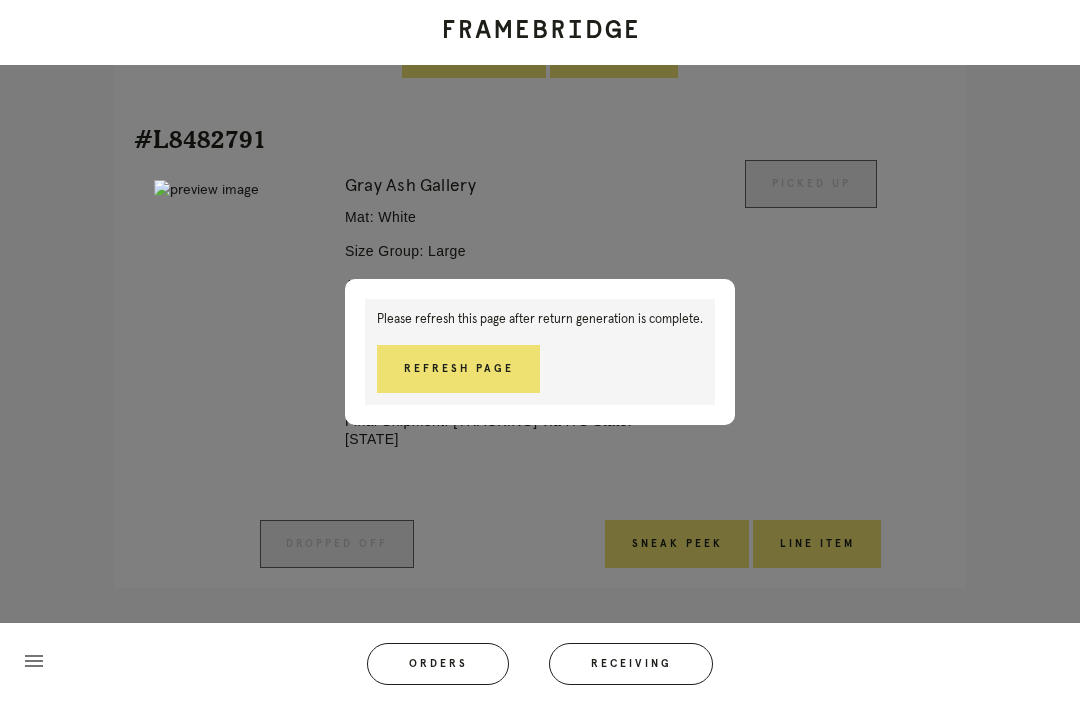 scroll, scrollTop: 1887, scrollLeft: 0, axis: vertical 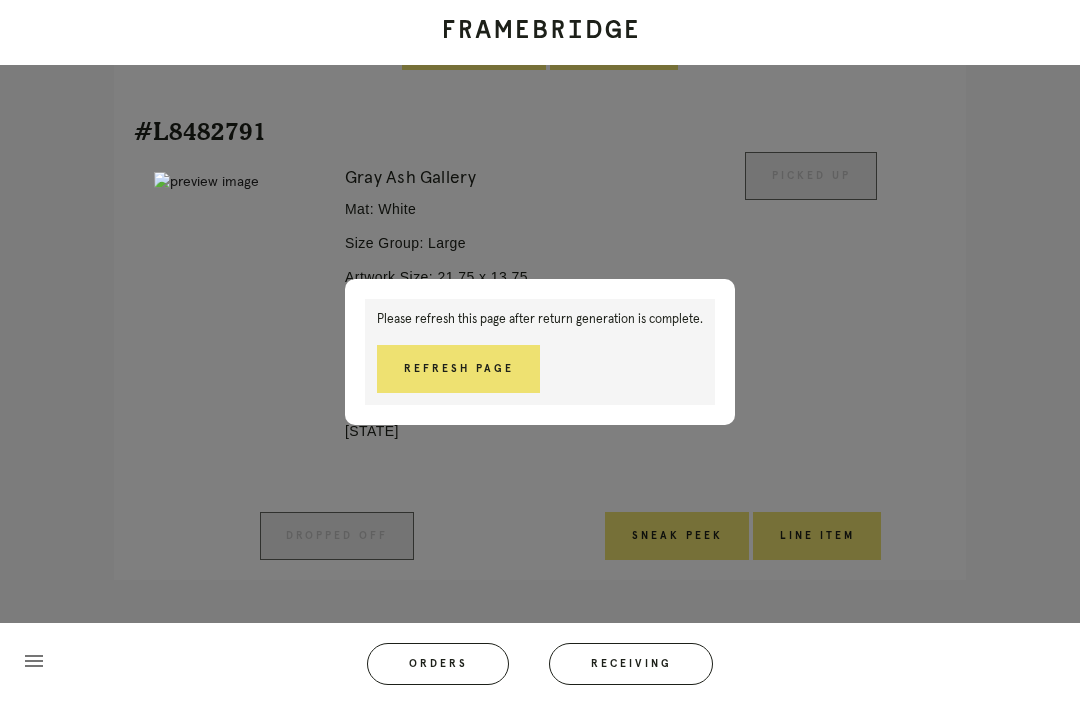 click on "Refresh Page" at bounding box center (458, 369) 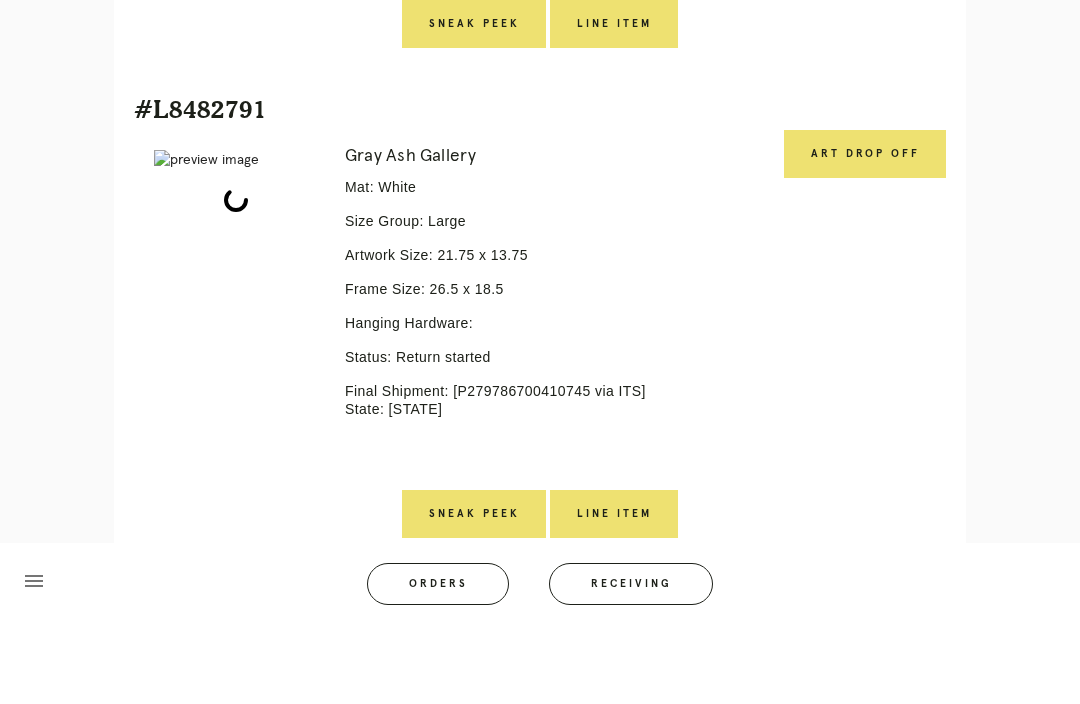 scroll, scrollTop: 1821, scrollLeft: 0, axis: vertical 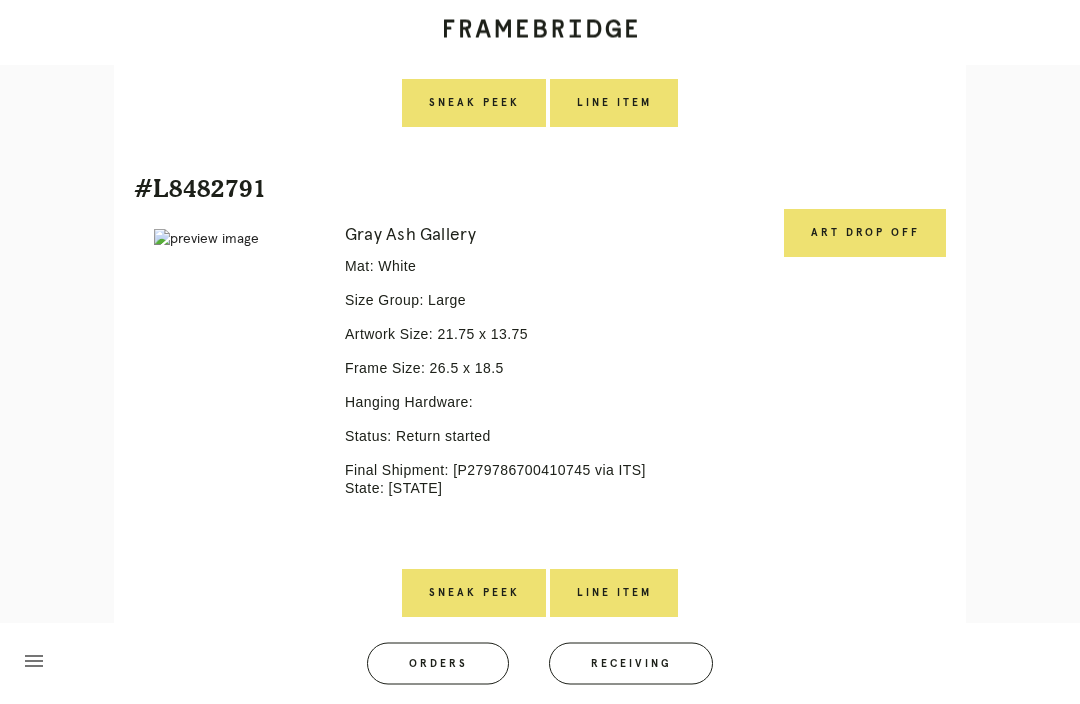 click on "Art drop off" at bounding box center [865, 234] 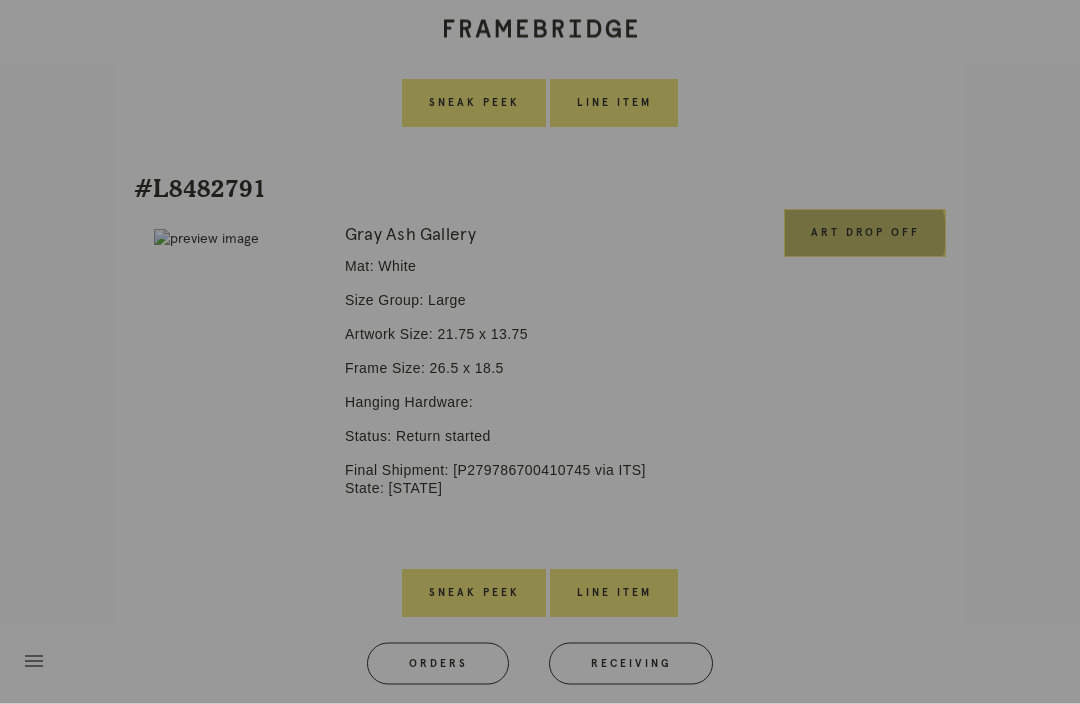 scroll, scrollTop: 1821, scrollLeft: 0, axis: vertical 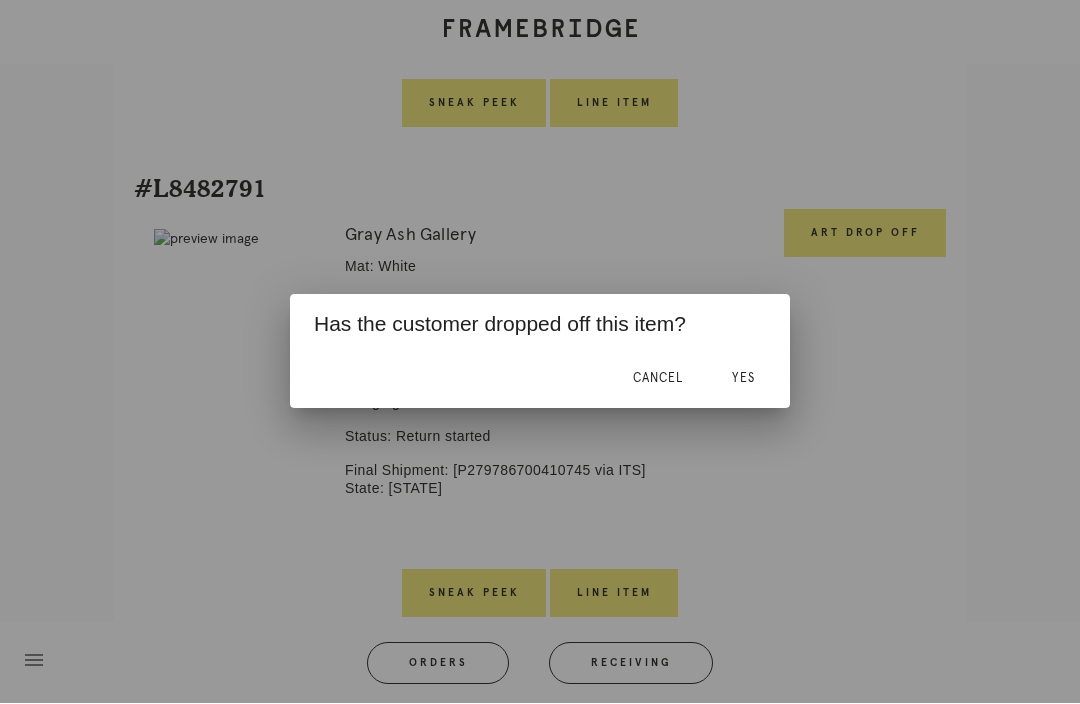click on "Yes" at bounding box center (743, 379) 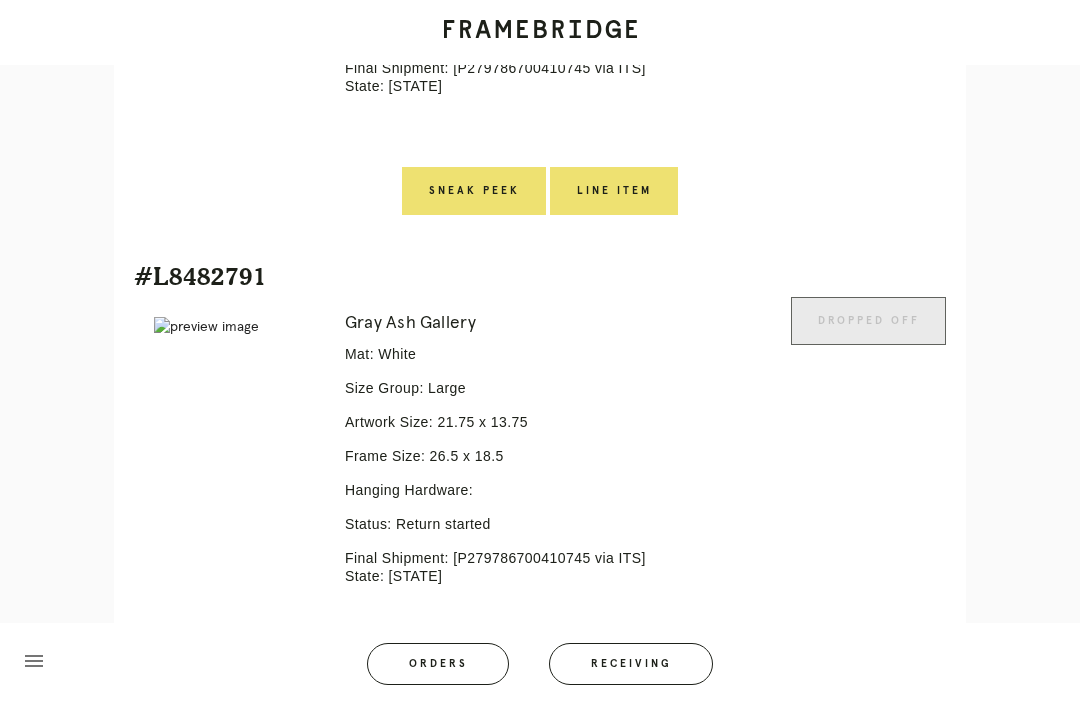 scroll, scrollTop: 1821, scrollLeft: 0, axis: vertical 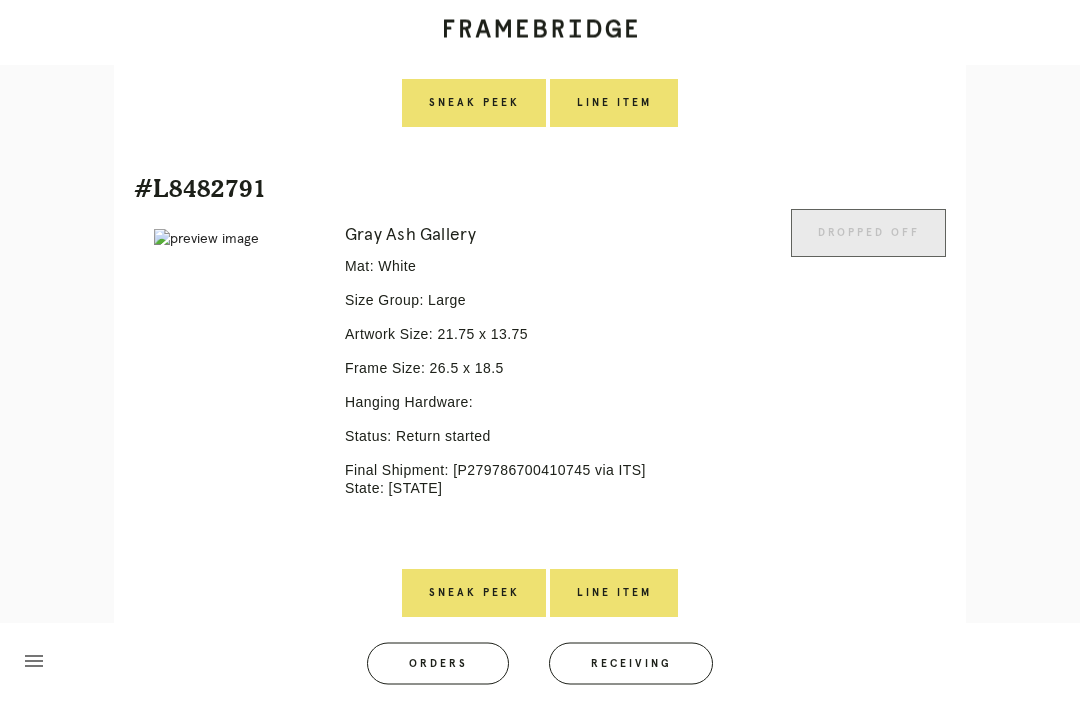 click on "Line Item" at bounding box center (614, 594) 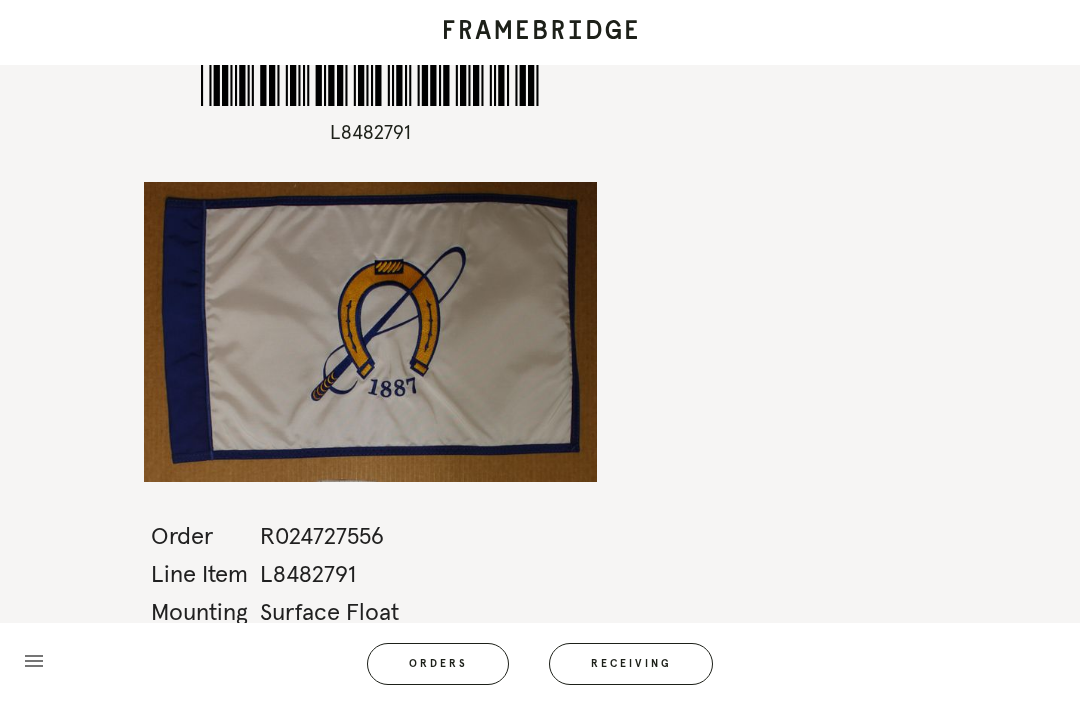 click on "*L8482791*
L8482791
Order   R024727556   Line Item   L8482791   Mounting   Surface Float   Size       menu
Orders
Receiving
Logged in as:   [EMAIL]   [DISTRICT]
Logout" at bounding box center (540, 352) 